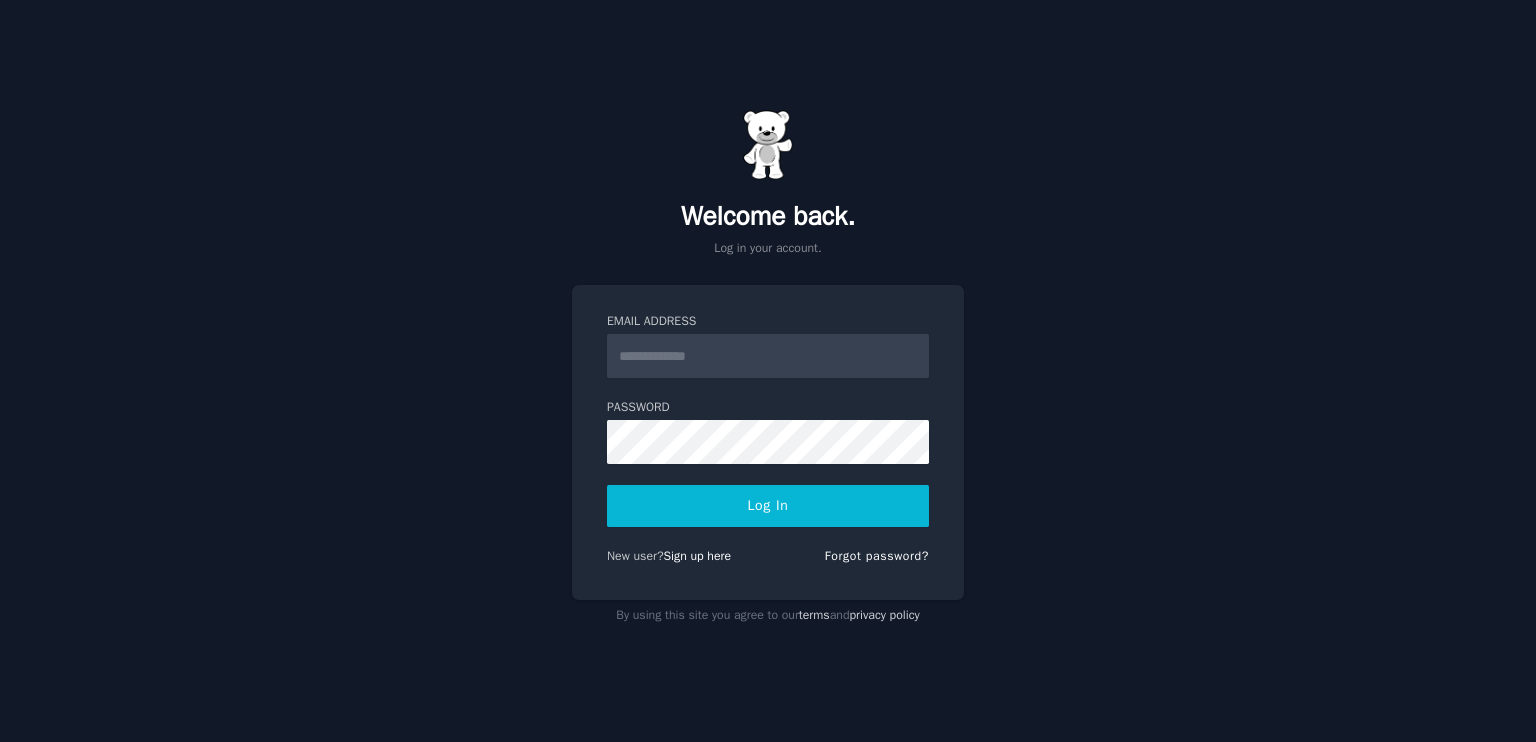 scroll, scrollTop: 0, scrollLeft: 0, axis: both 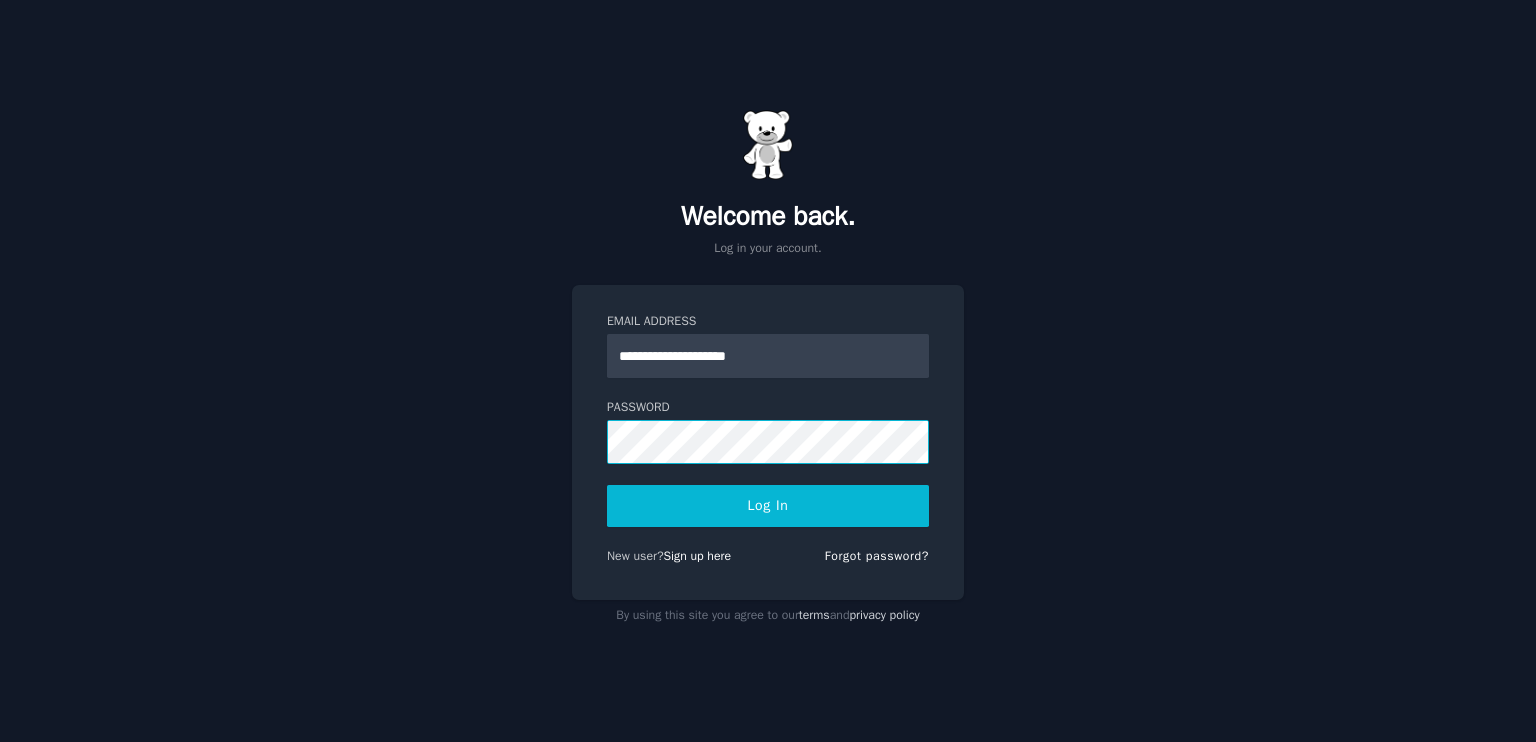 click on "Log In" at bounding box center (768, 506) 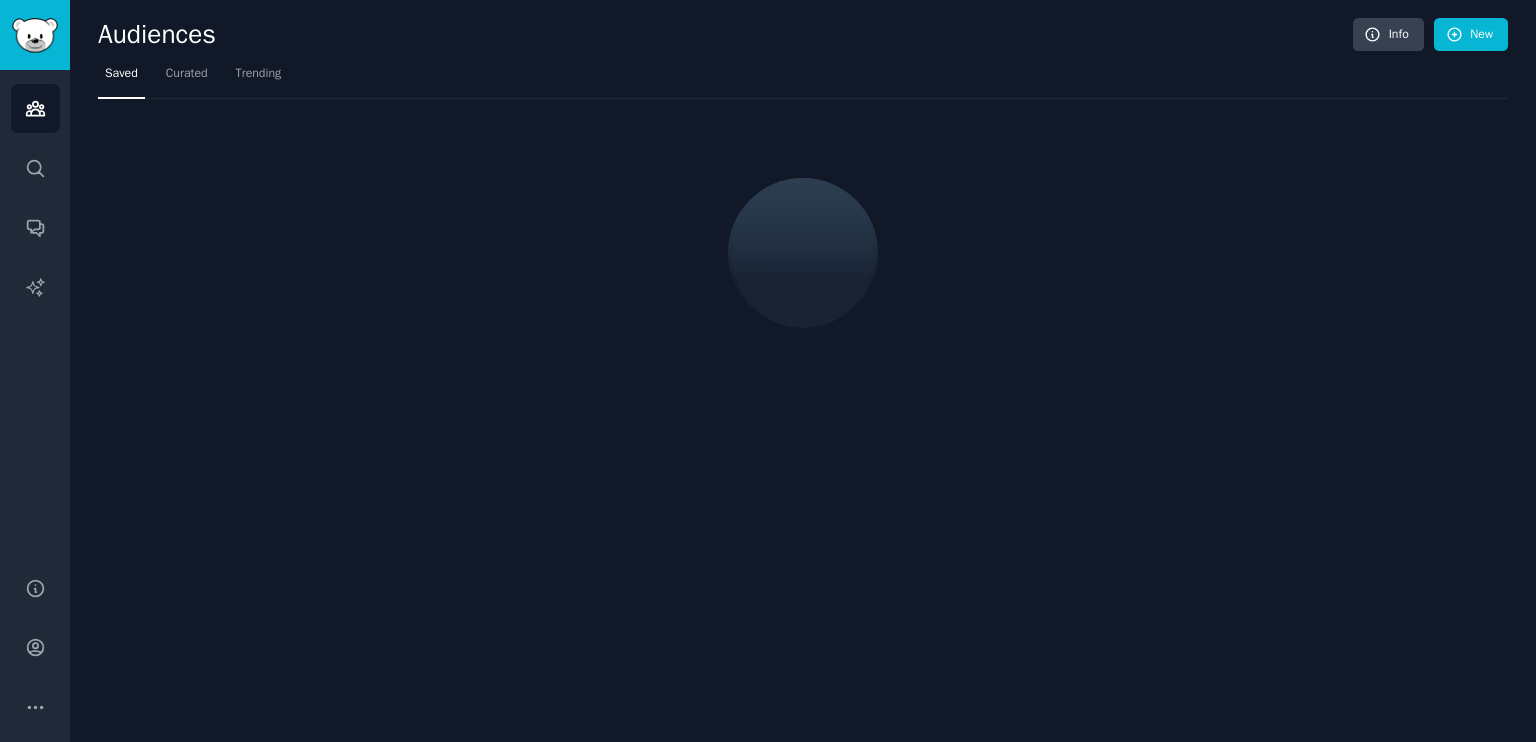 scroll, scrollTop: 0, scrollLeft: 0, axis: both 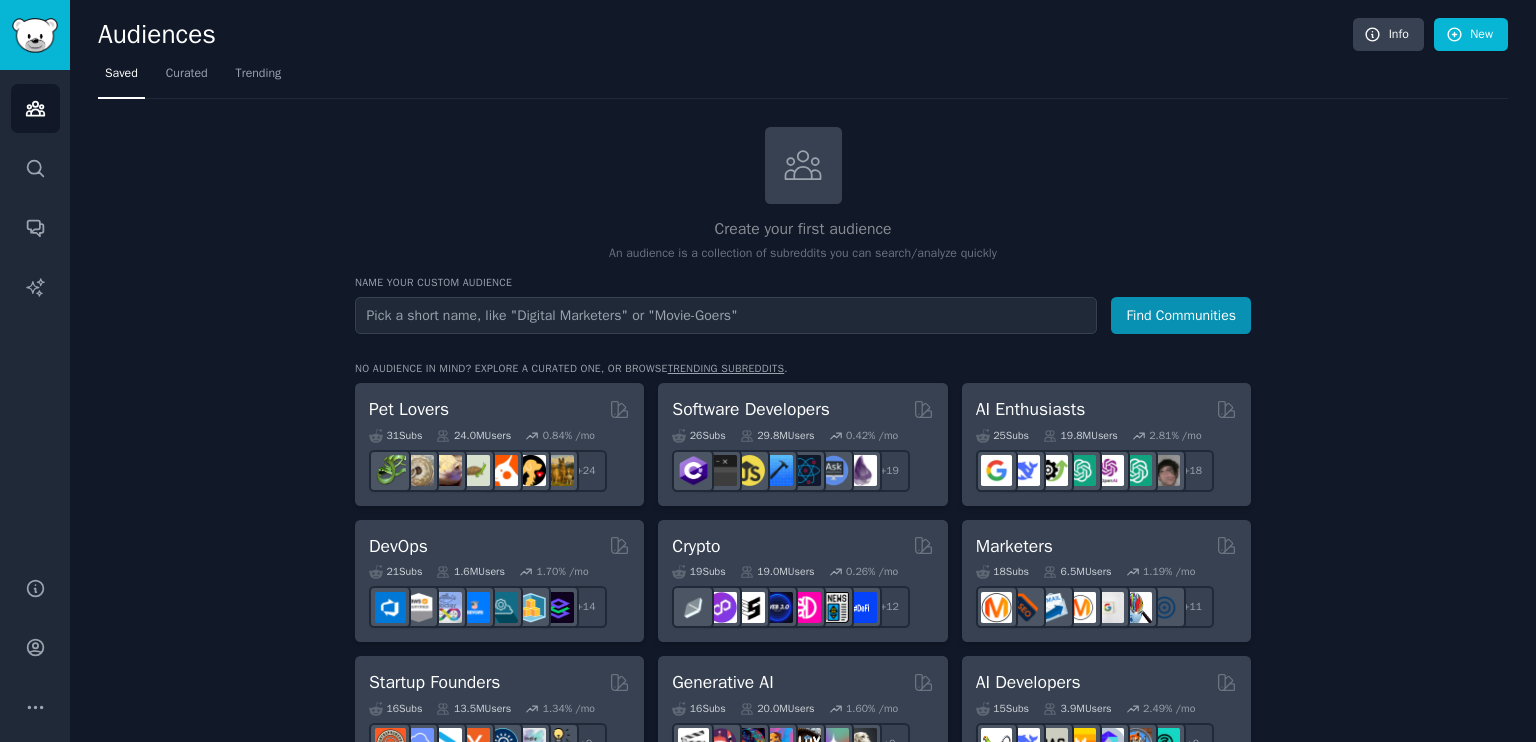click on "Create your first audience An audience is a collection of subreddits you can search/analyze quickly Name your custom audience Audience Name Find Communities No audience in mind? Explore a curated one, or browse  trending subreddits . Pet Lovers 31  Sub s 24.0M  Users 0.84 % /mo + 24 Software Developers 26  Sub s 29.8M  Users 0.42 % /mo + 19 AI Enthusiasts 25  Sub s 19.8M  Users 2.81 % /mo + 18 DevOps 21  Sub s 1.6M  Users 1.70 % /mo + 14 Crypto 19  Sub s 19.0M  Users 0.26 % /mo + 12 Marketers 18  Sub s 6.5M  Users 1.19 % /mo + 11 Startup Founders 16  Sub s 13.5M  Users 1.34 % /mo + 9 Generative AI 16  Sub s 20.0M  Users 1.60 % /mo + 9 AI Developers 15  Sub s 3.9M  Users 2.49 % /mo + 8 Stock Investors 15  Sub s 28.3M  Users 0.49 % /mo + 8 Video Editors 15  Sub s 2.3M  Users 1.59 % /mo + 8 Designers 13  Sub s 9.7M  Users 0.25 % /mo + 6 Data Scientists 13  Sub s 7.6M  Users 0.58 % /mo + 6 Fitness Enthusiasts 12  Sub s 31.1M  Users 0.24 % /mo + 5 Gardeners 11  Sub s 13.5M  Users 1.78 % /mo + 4 Photographers 11 s" at bounding box center [803, 1204] 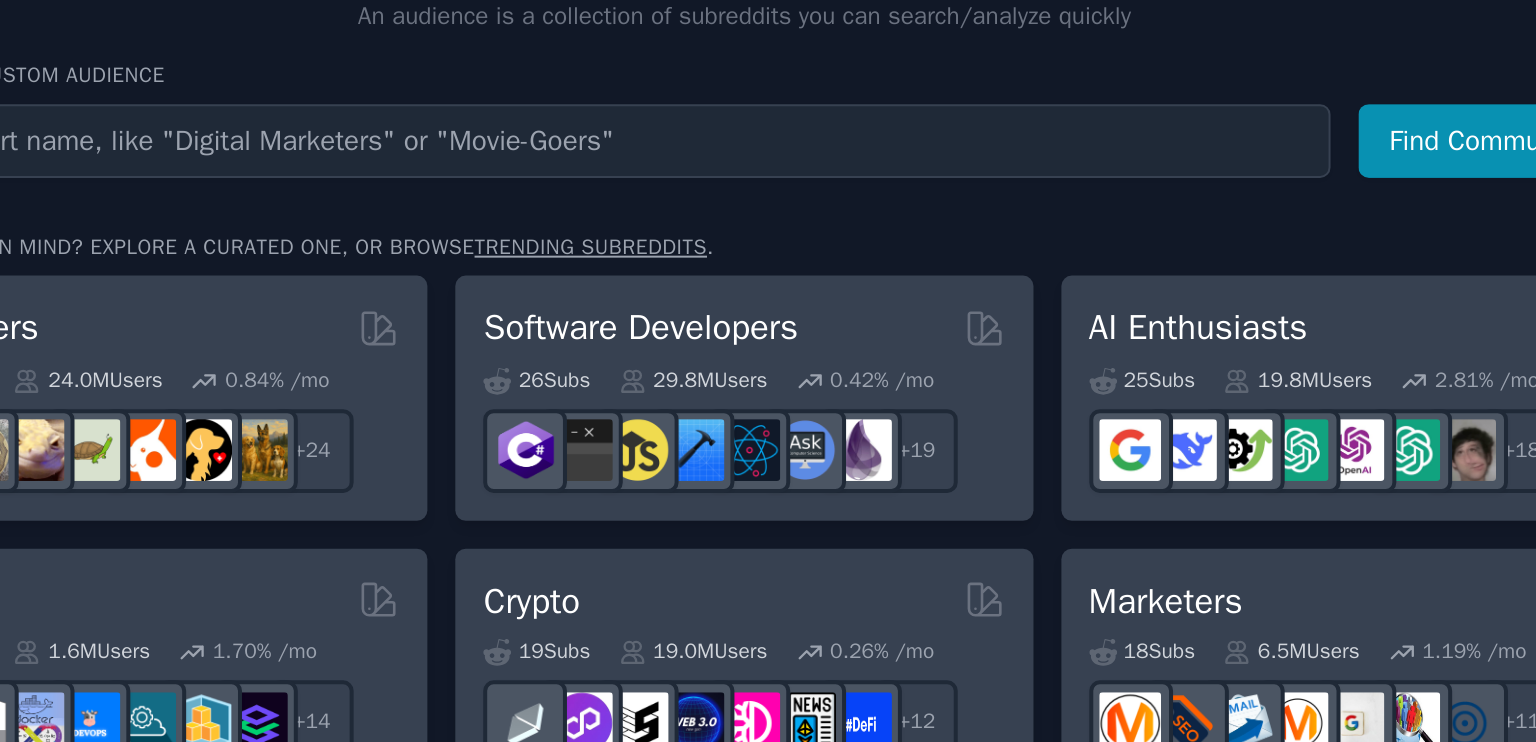 scroll, scrollTop: 0, scrollLeft: 0, axis: both 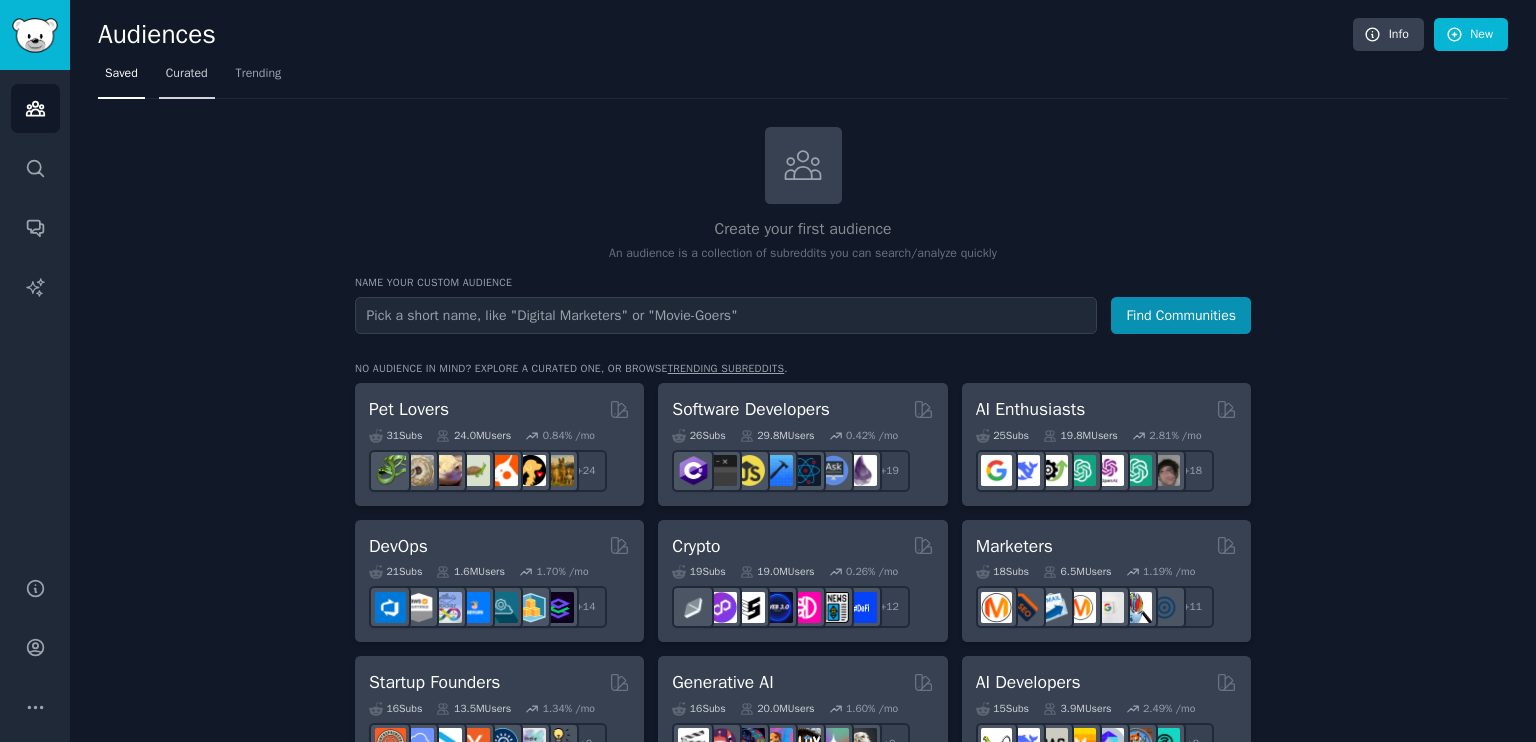 click on "Curated" at bounding box center (187, 74) 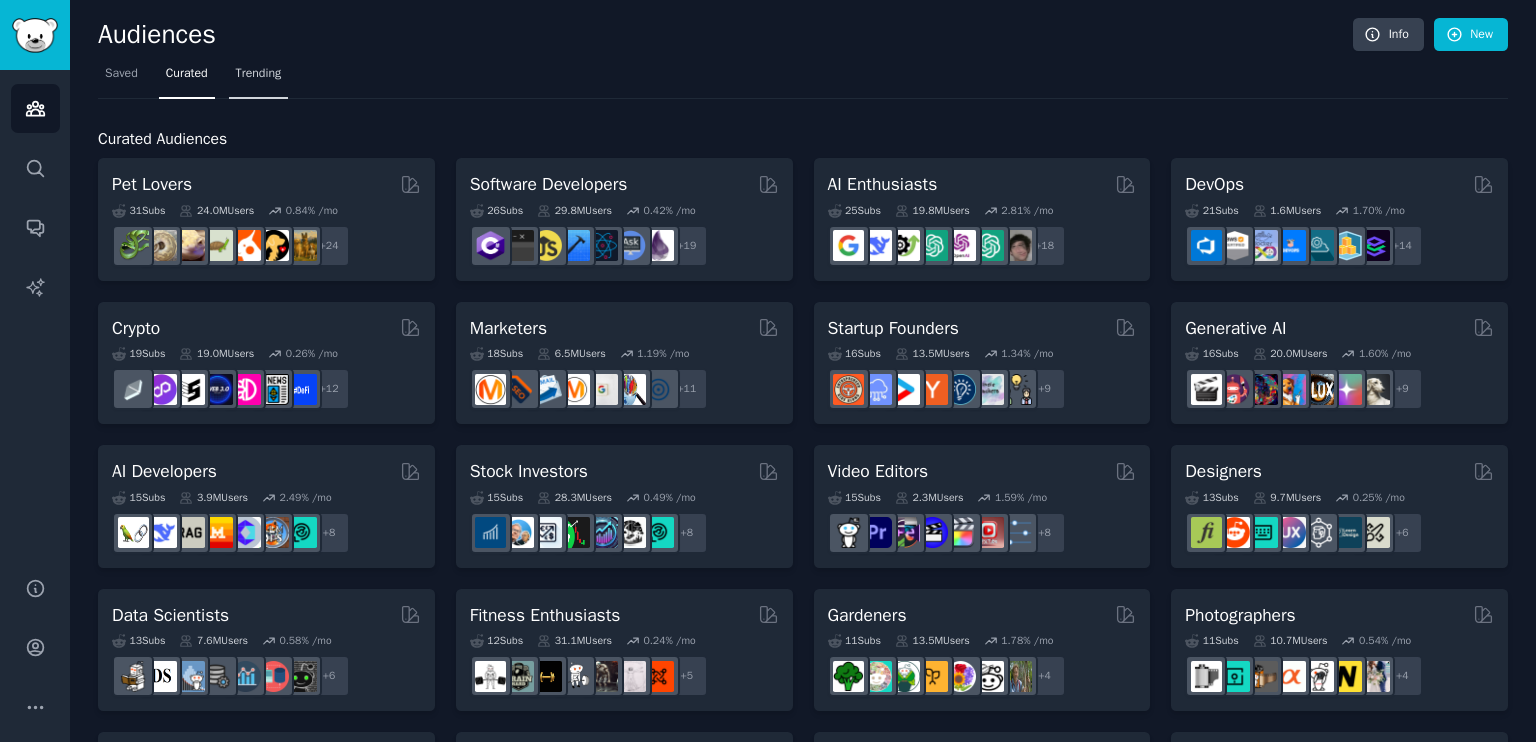 click on "Trending" at bounding box center (259, 74) 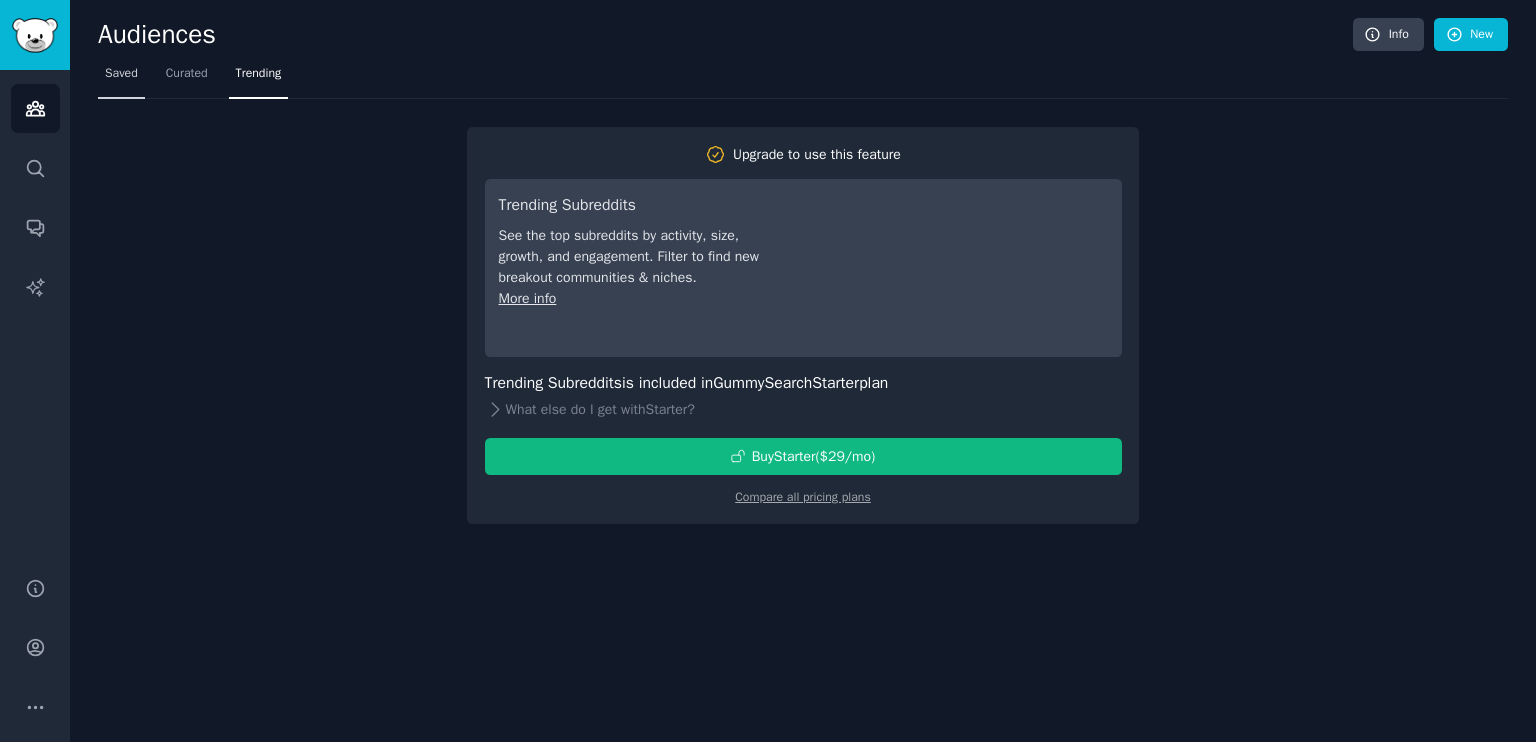 click on "Saved" at bounding box center [121, 78] 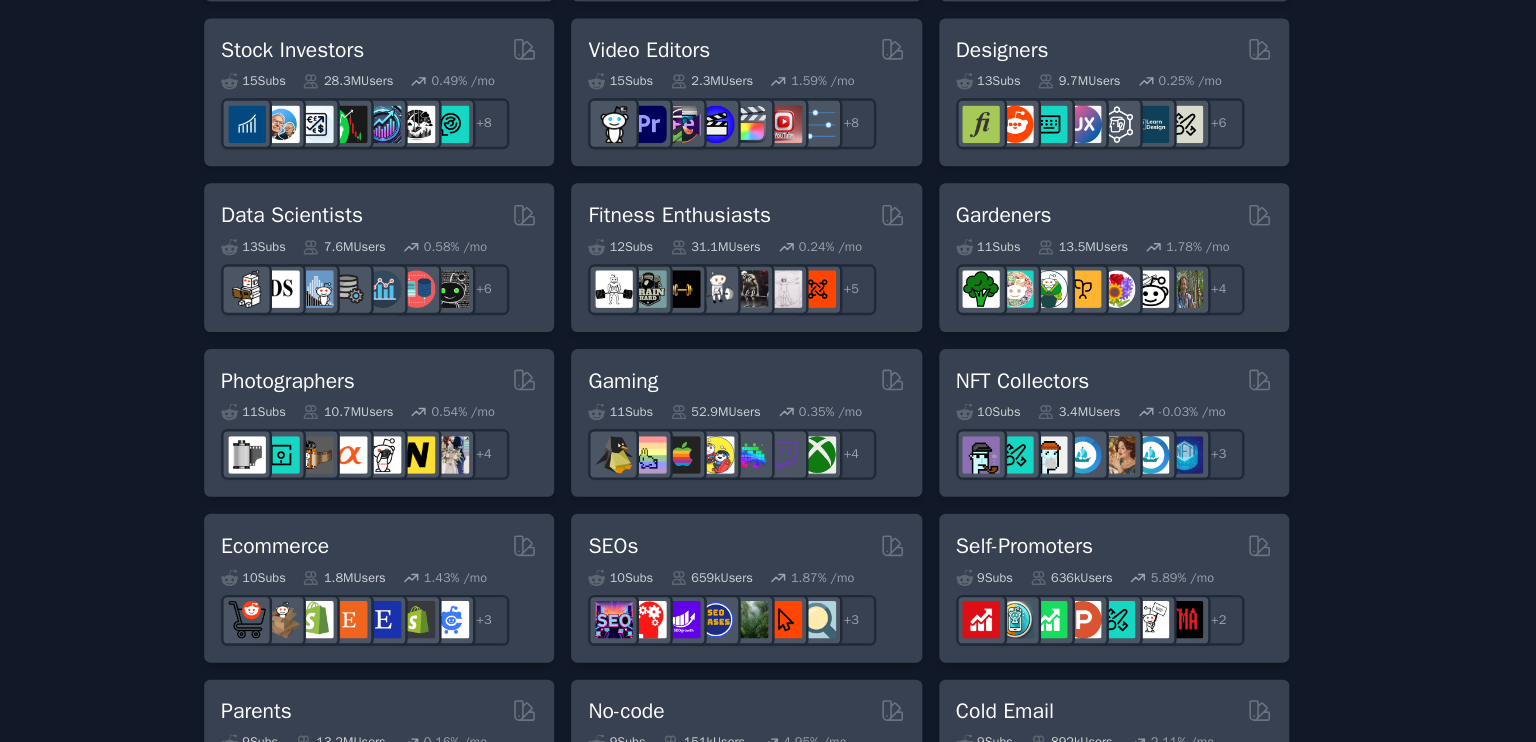 scroll, scrollTop: 796, scrollLeft: 0, axis: vertical 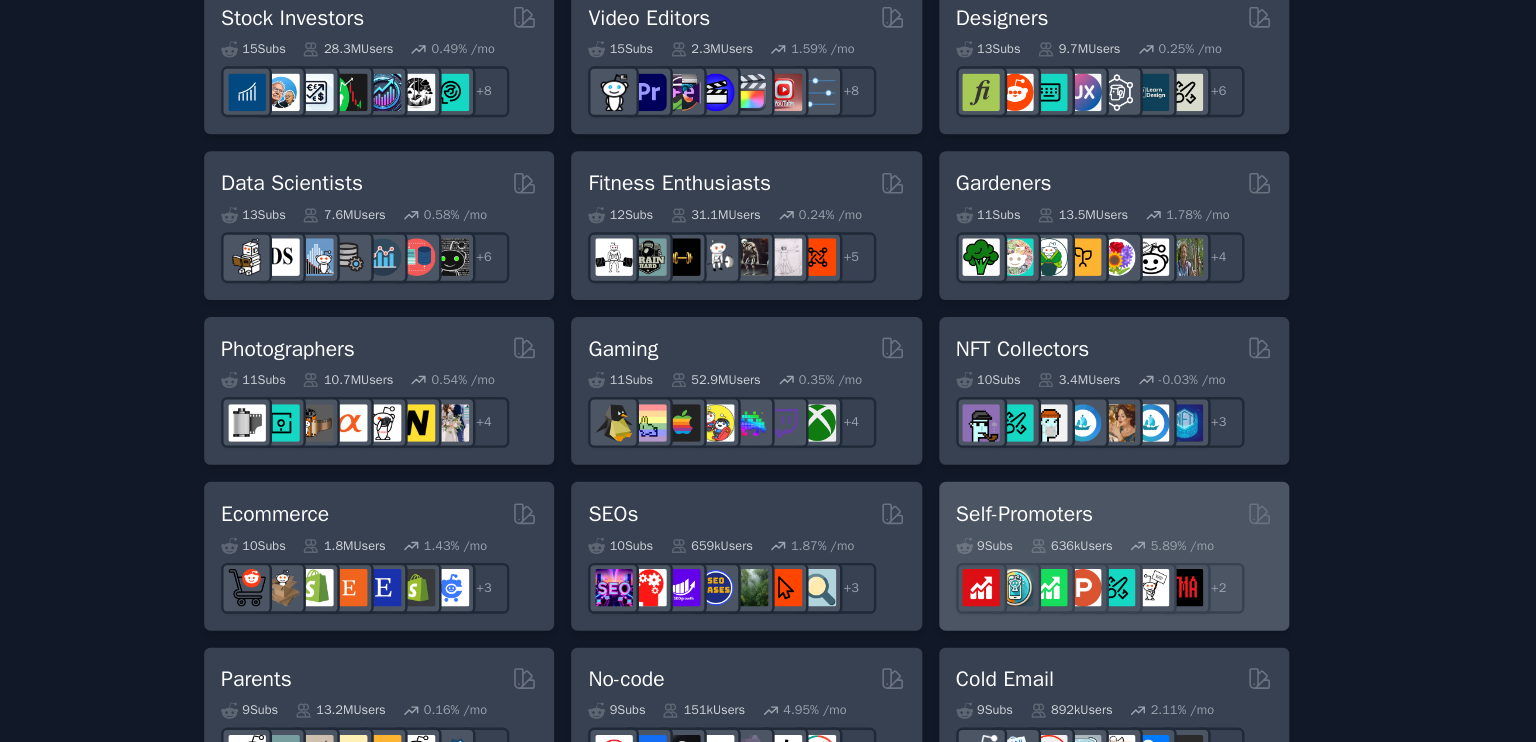 click on "Self-Promoters" at bounding box center (1032, 432) 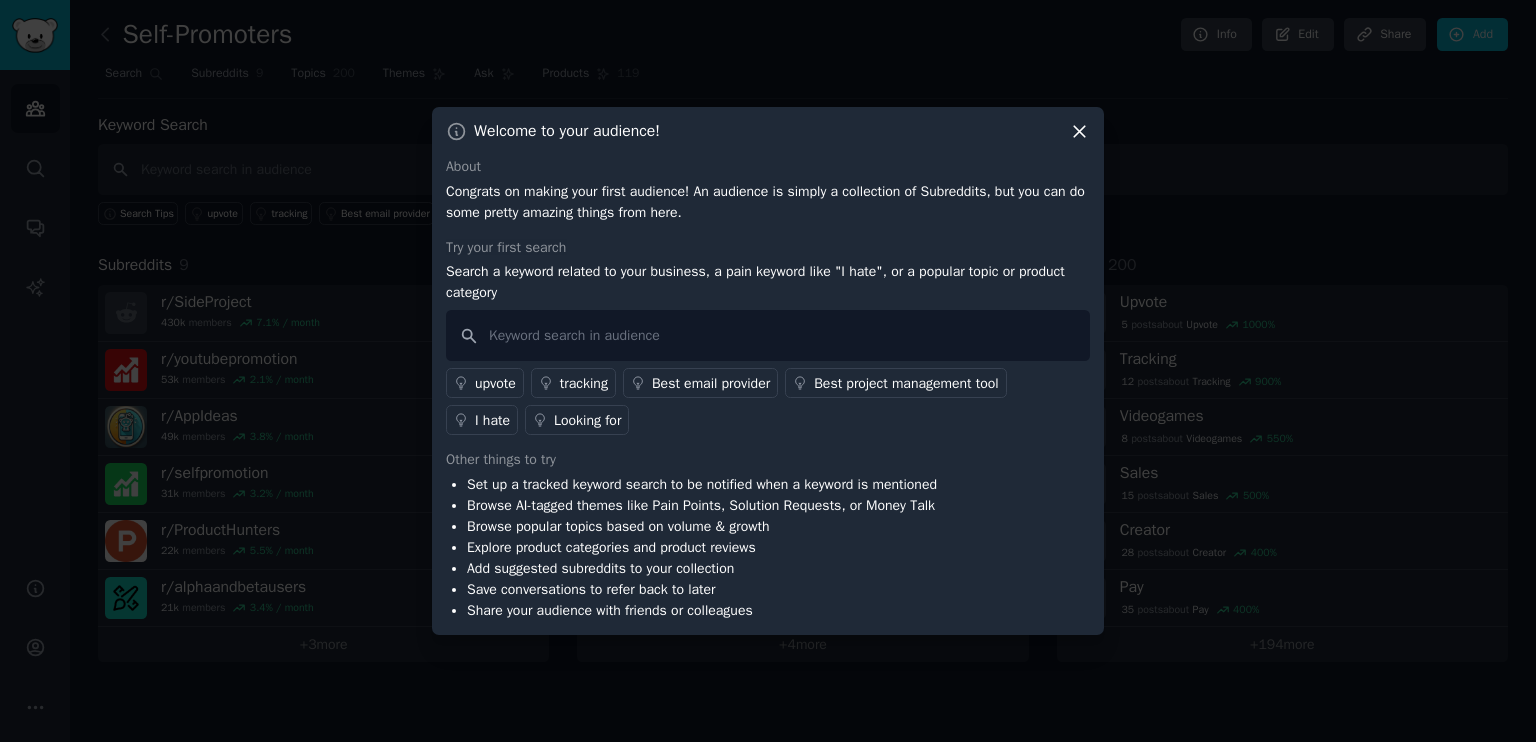 click 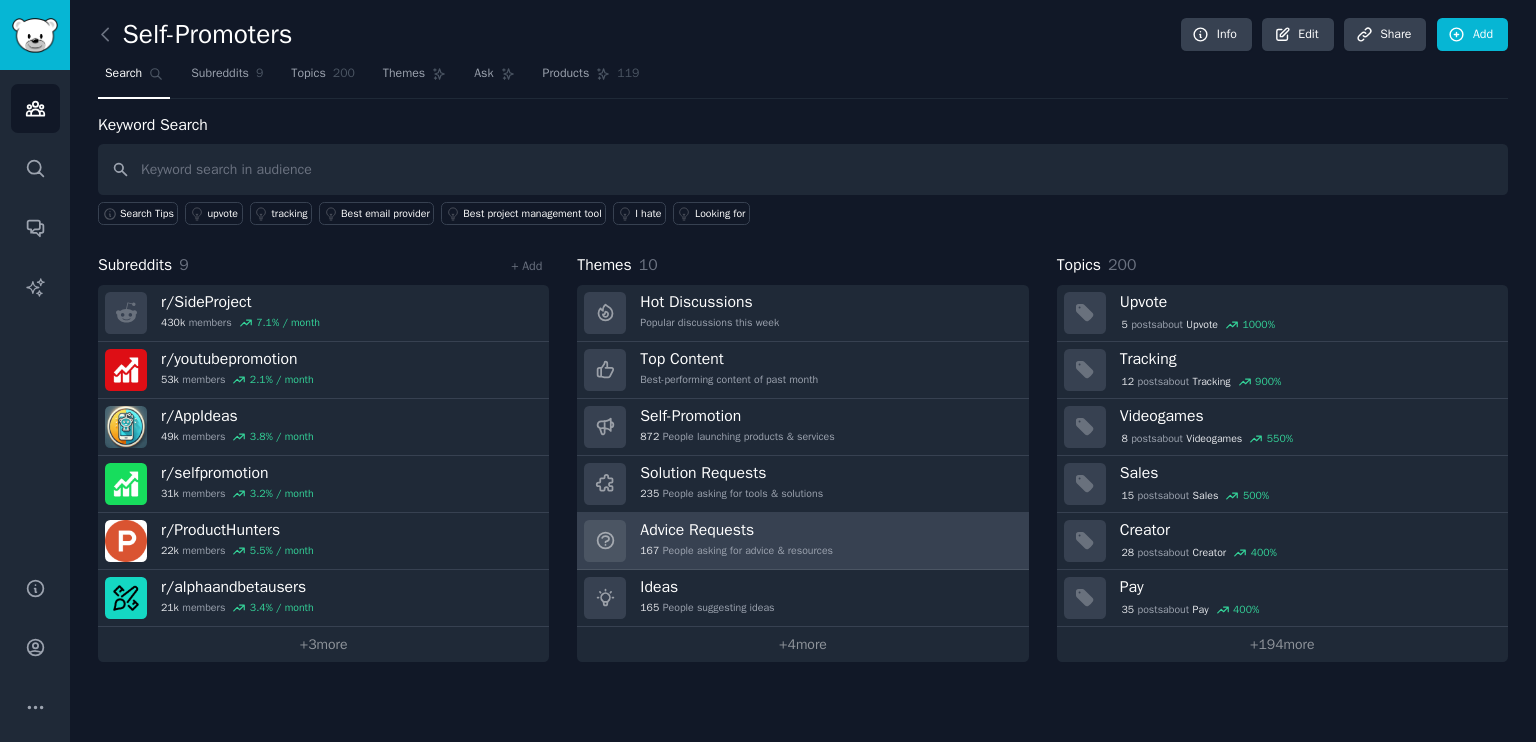 click on "Advice Requests 167 People asking for advice & resources" at bounding box center (802, 541) 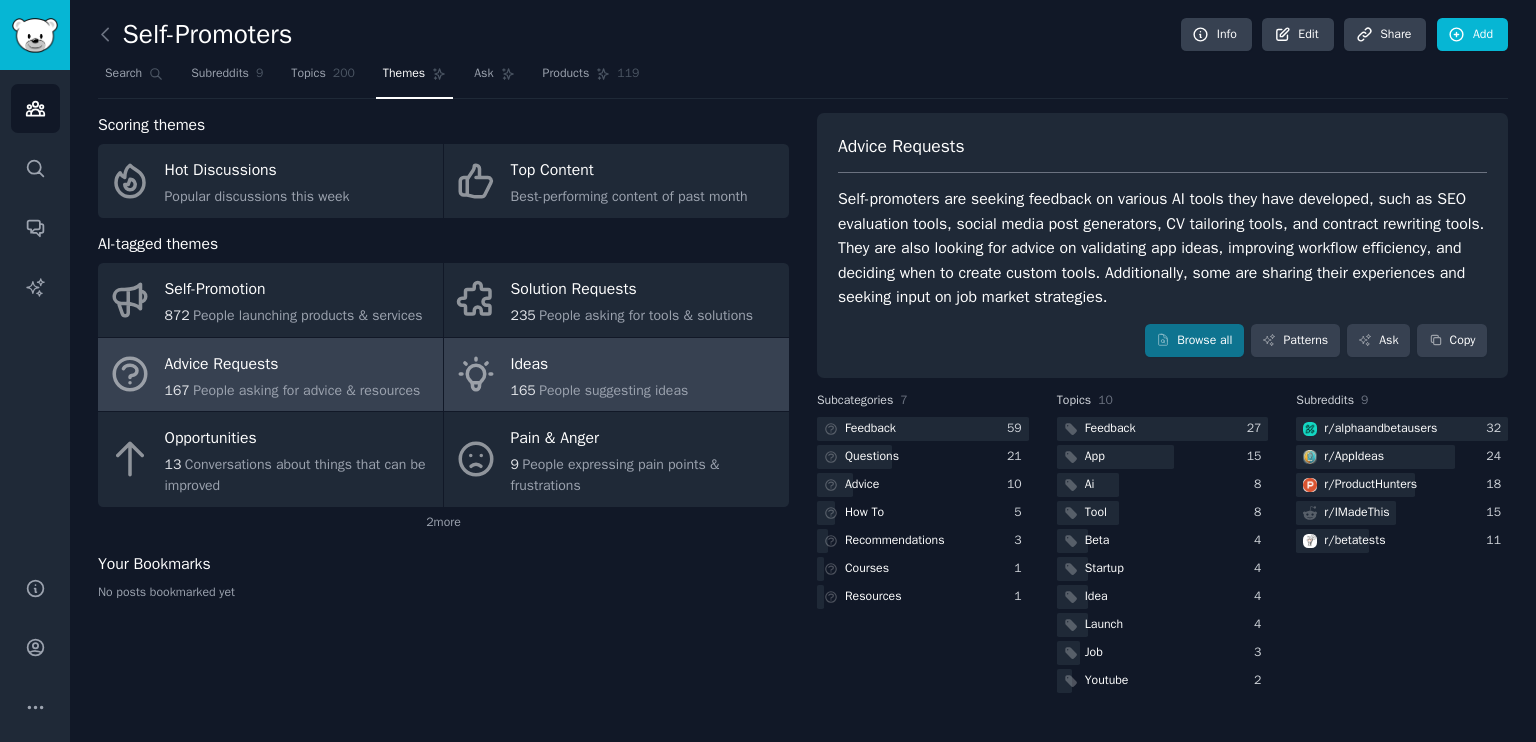 click on "People suggesting ideas" at bounding box center [613, 390] 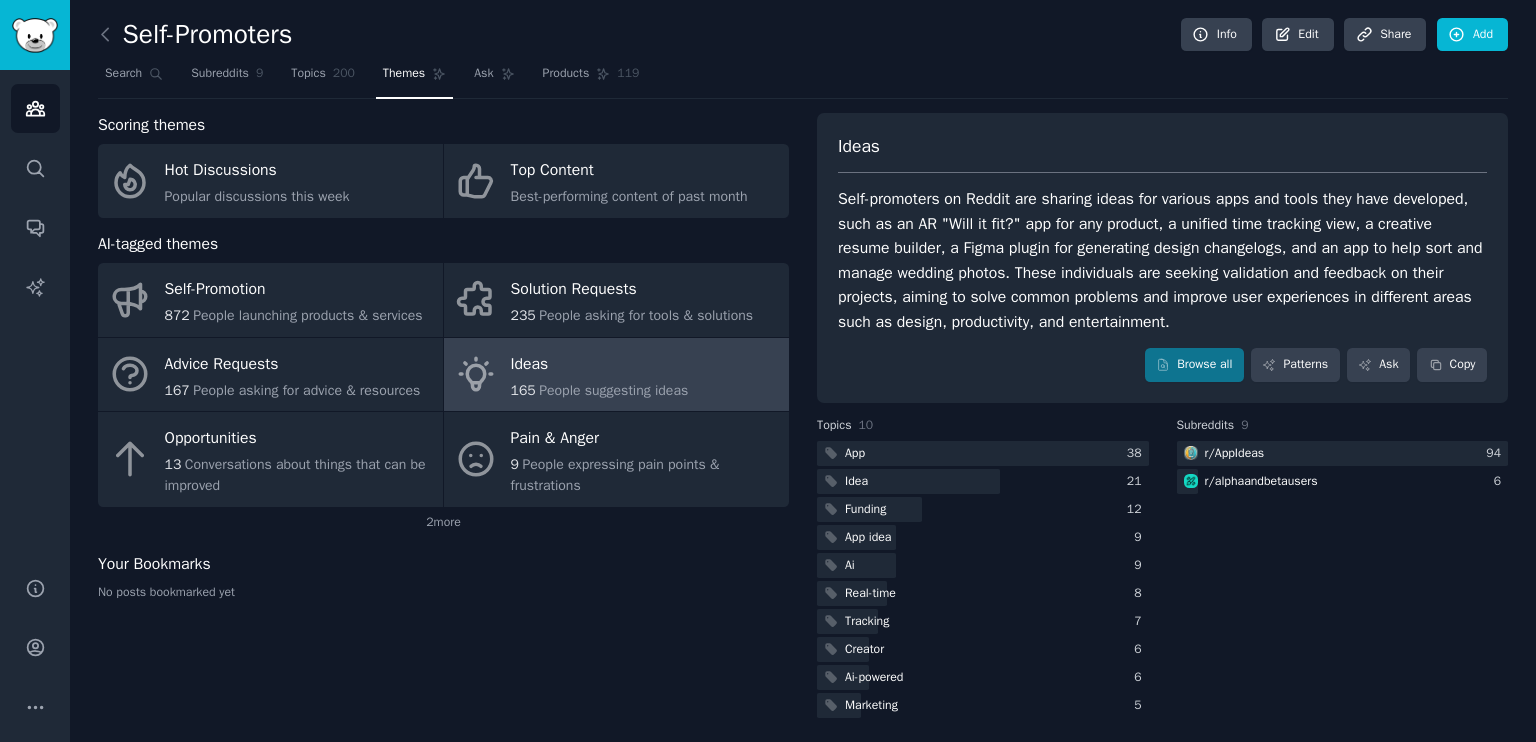 scroll, scrollTop: 5, scrollLeft: 0, axis: vertical 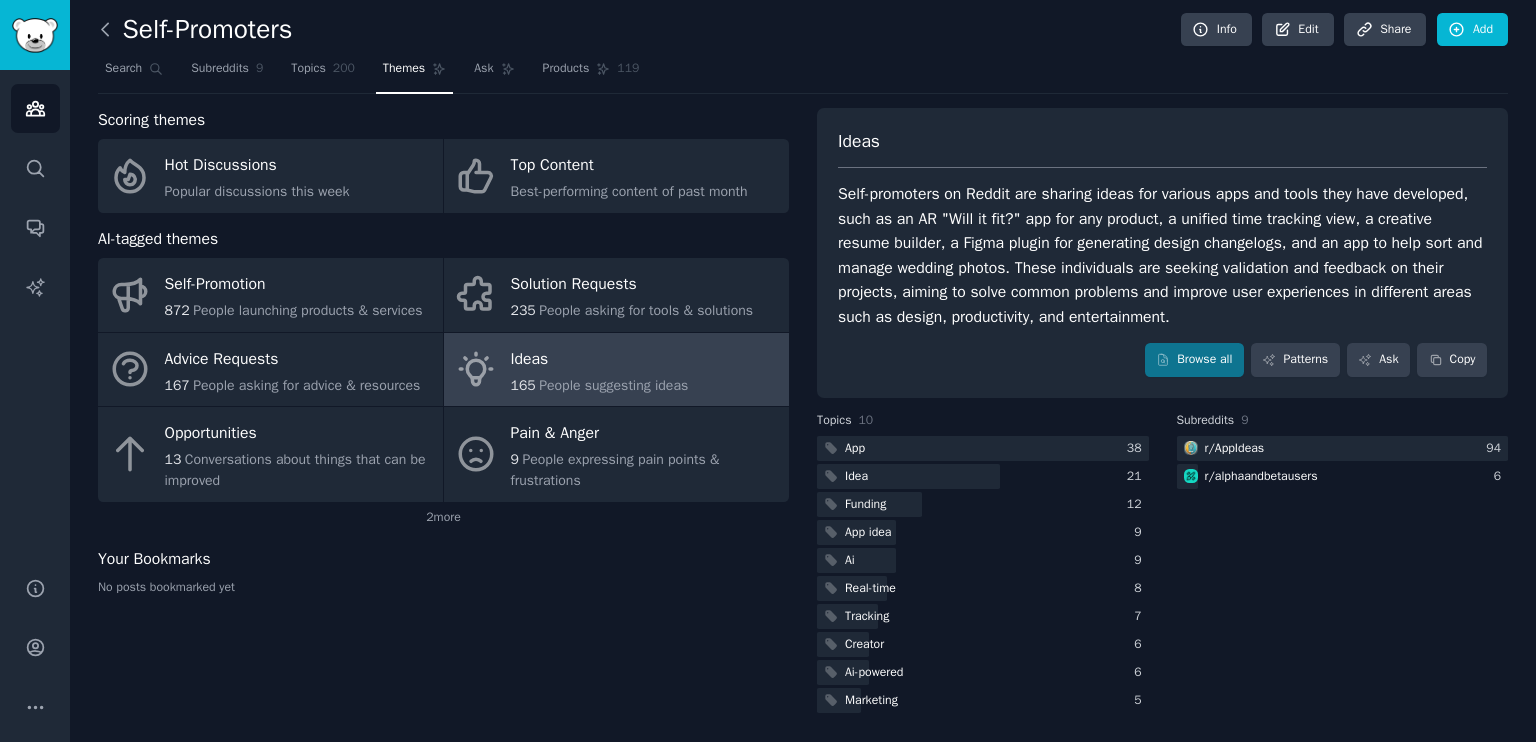 click 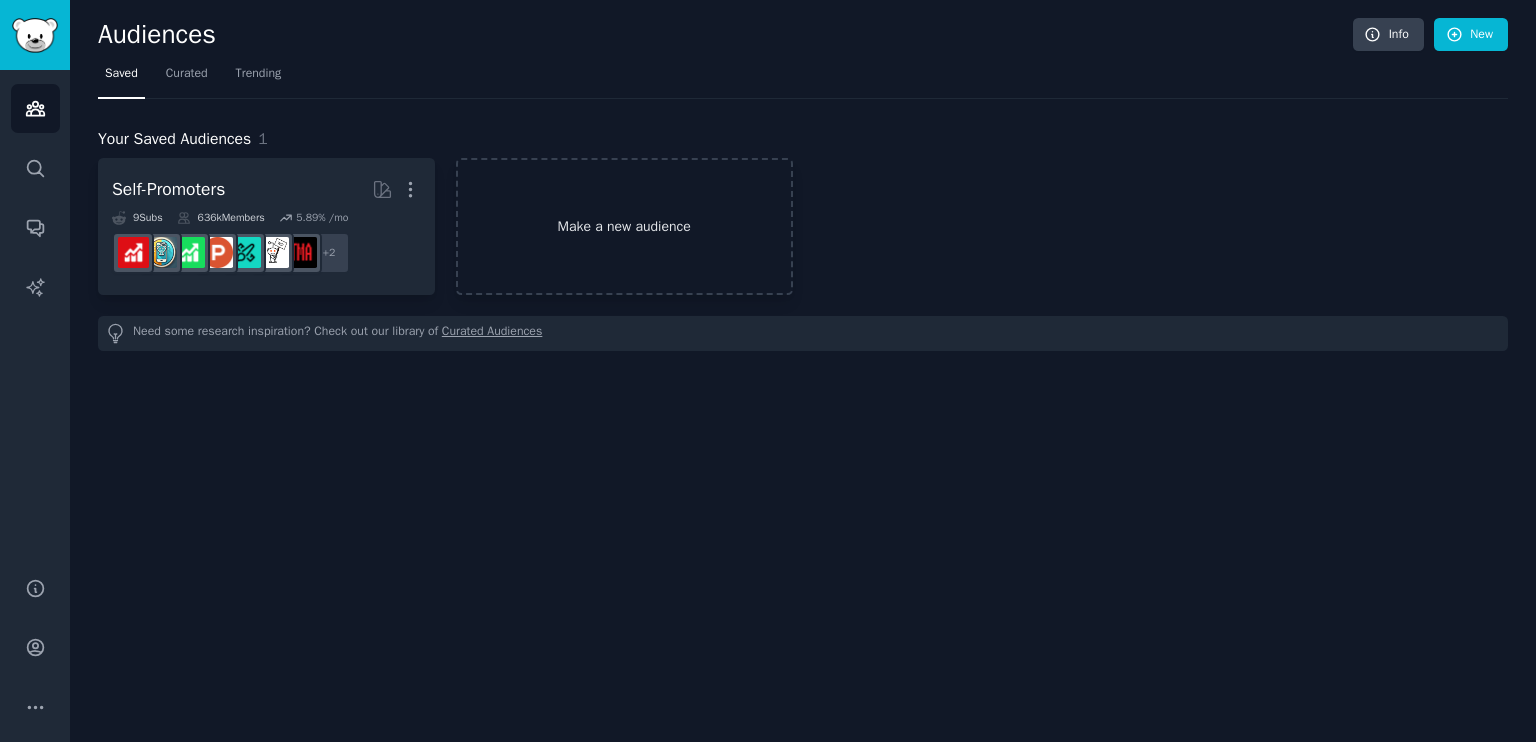 click on "Make a new audience" at bounding box center (624, 226) 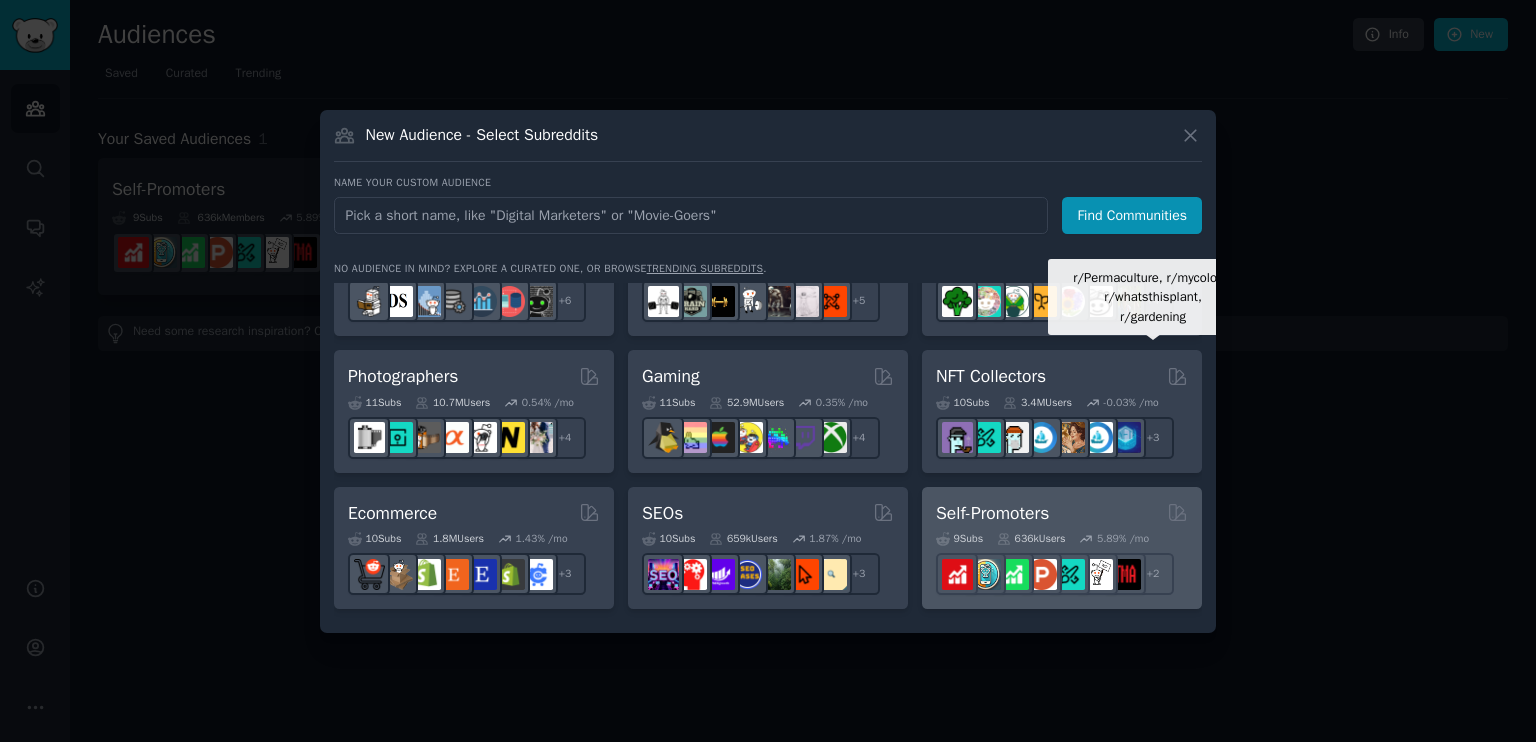 scroll, scrollTop: 612, scrollLeft: 0, axis: vertical 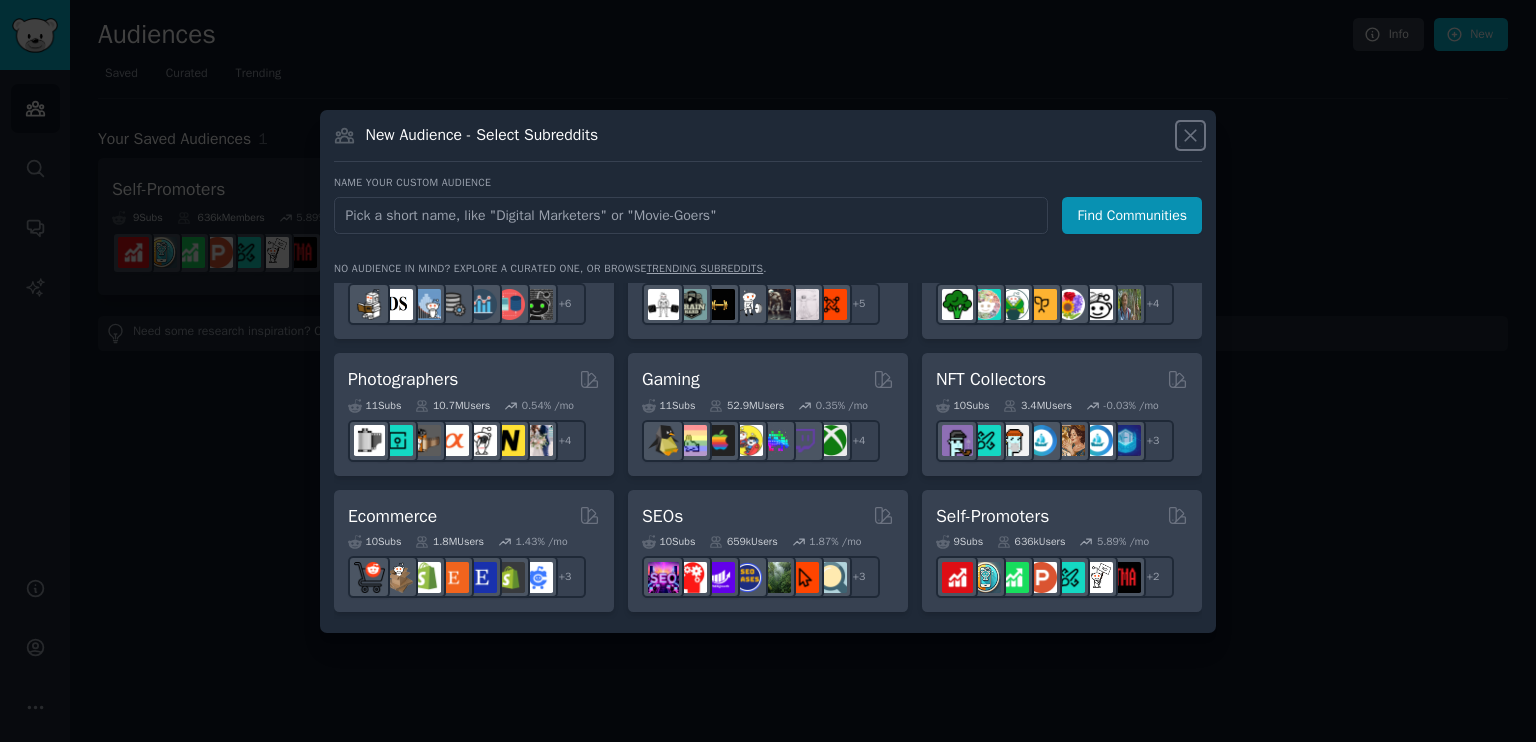 click 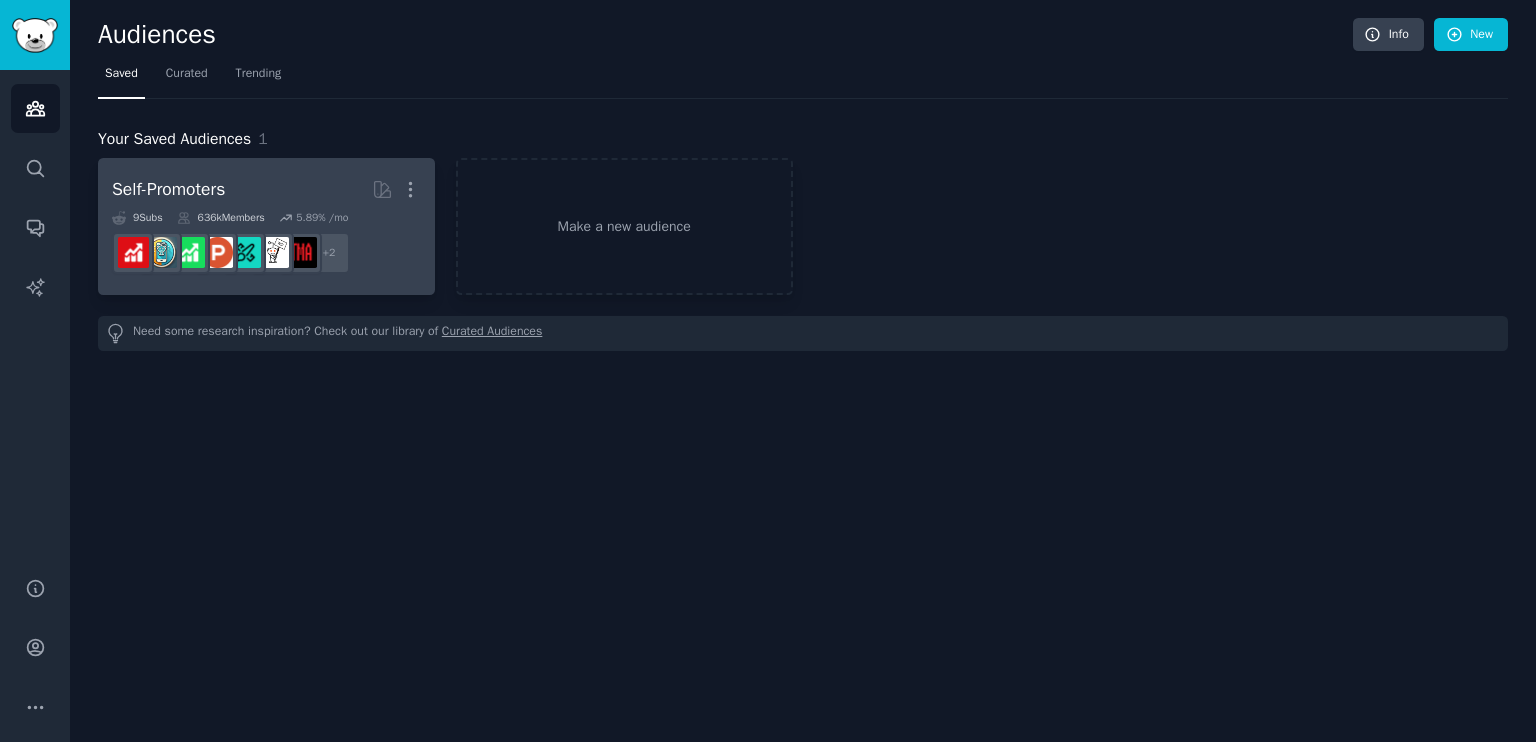 click on "Self-Promoters More" at bounding box center [266, 189] 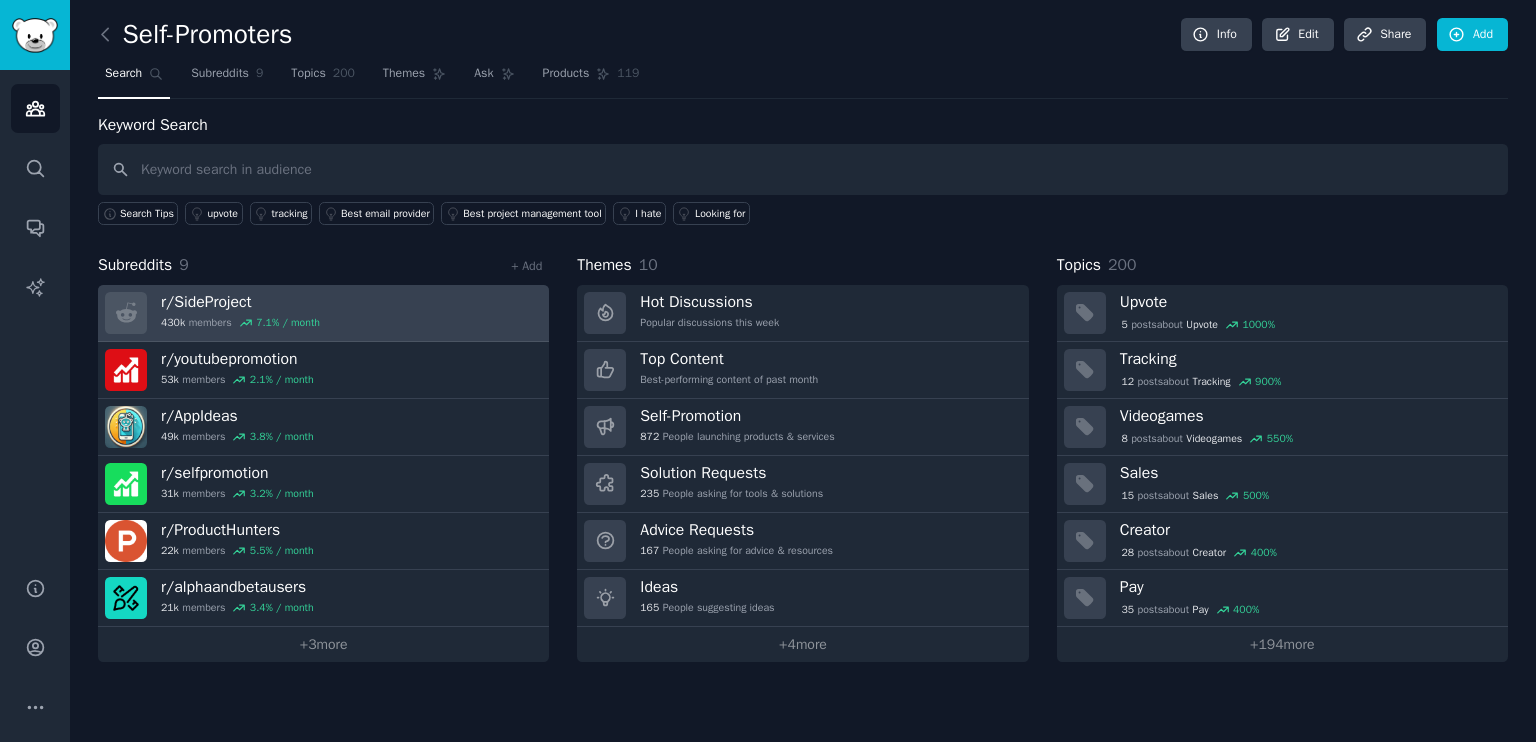 click on "r/ SideProject" at bounding box center [240, 302] 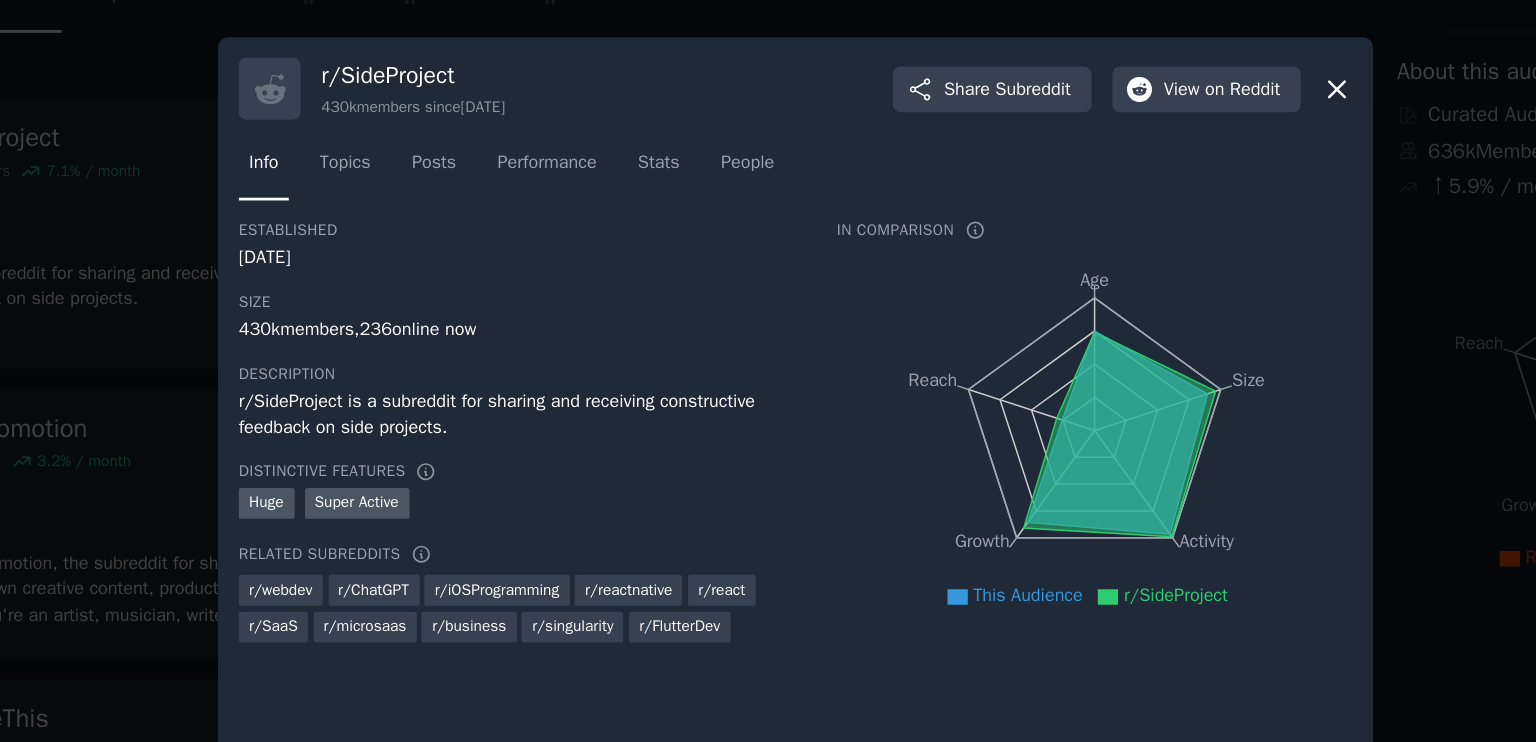 click on "Info Topics Posts Performance Stats People" at bounding box center [768, 192] 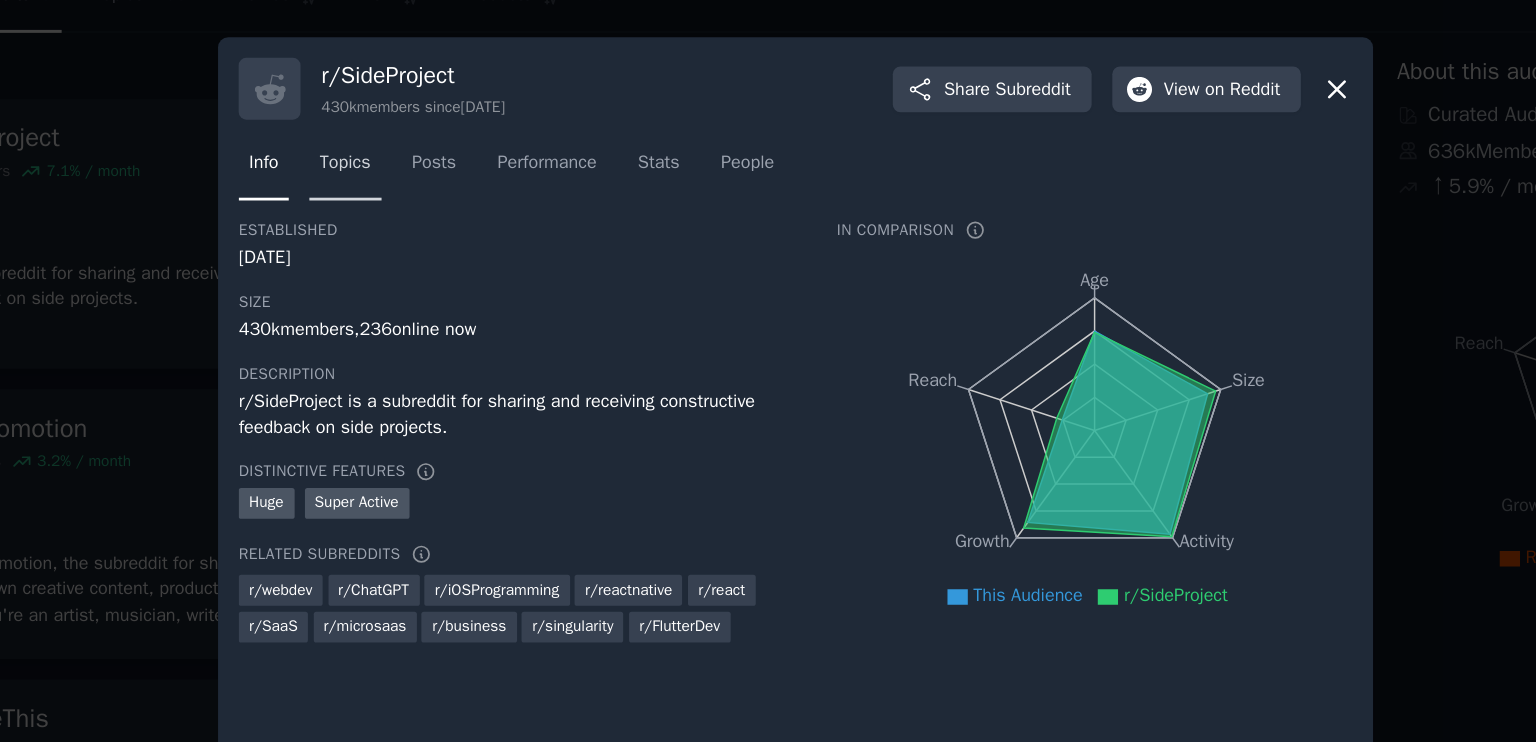 click on "Topics" at bounding box center [462, 188] 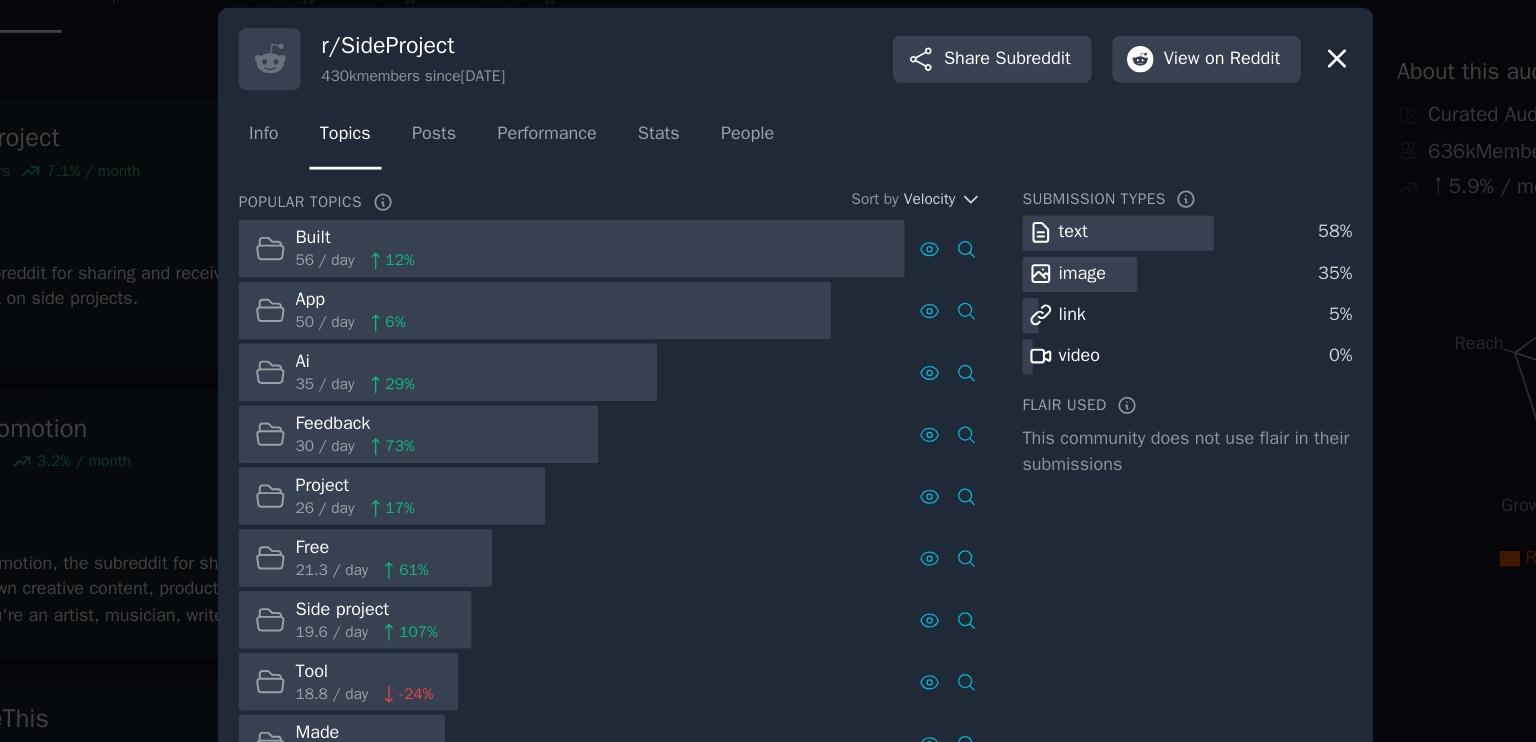 click 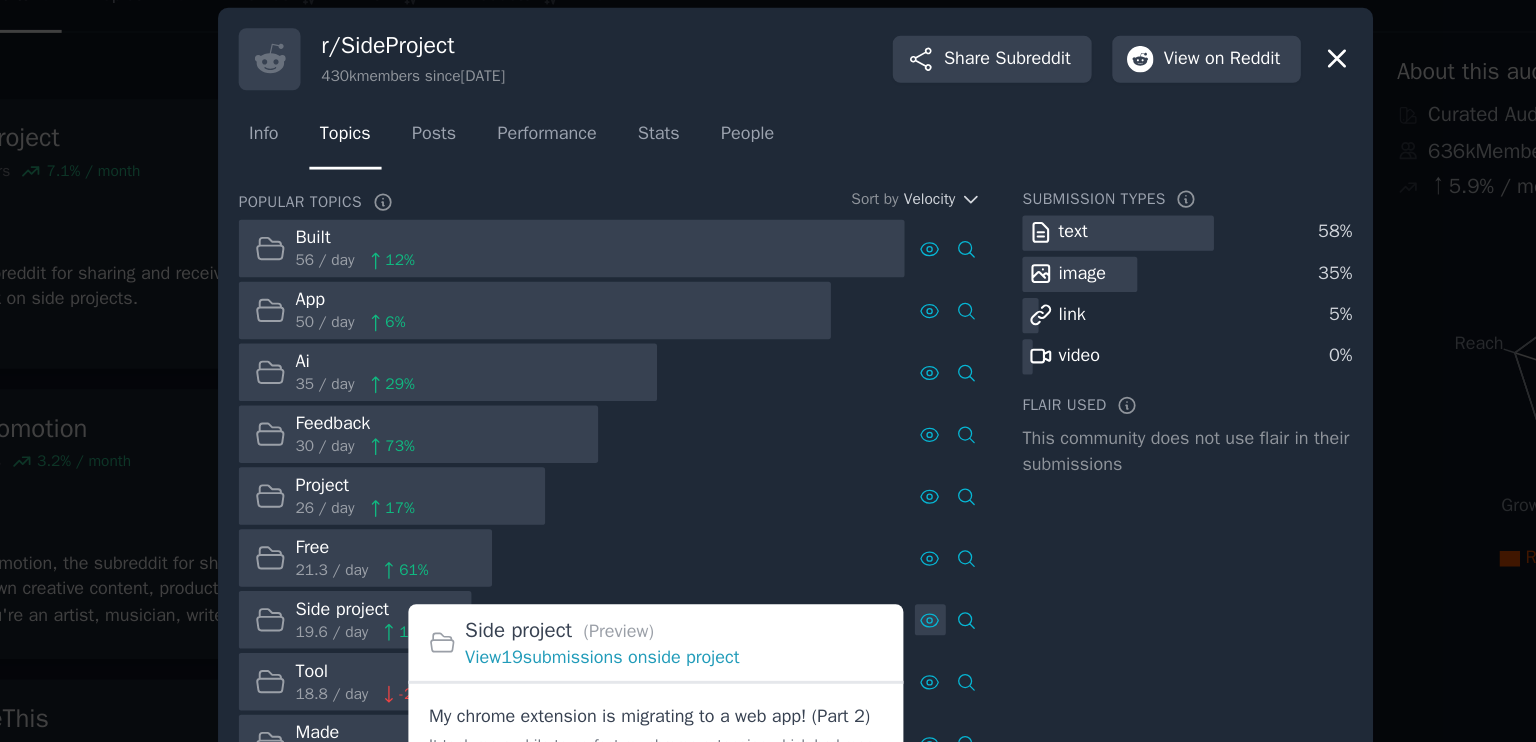 click 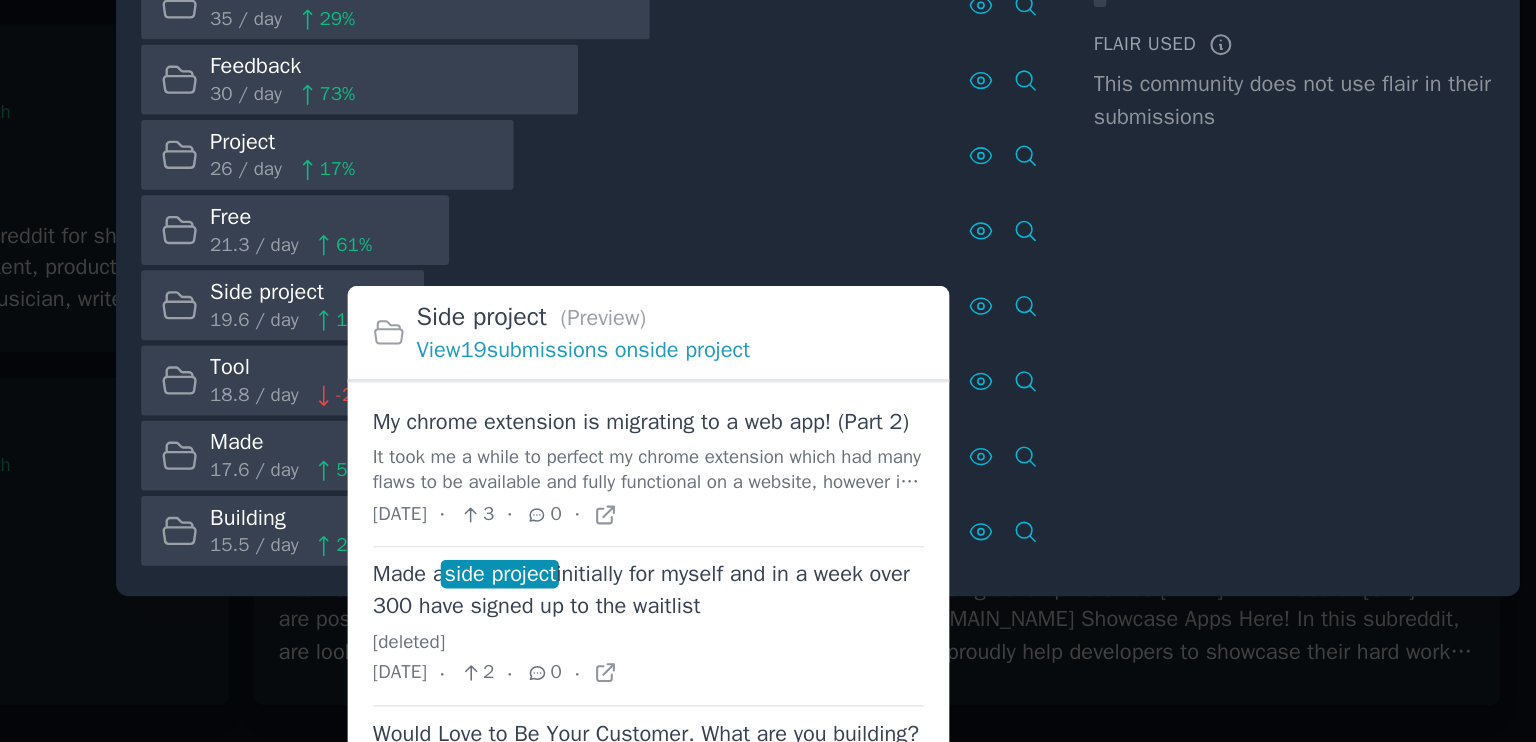 scroll, scrollTop: 0, scrollLeft: 0, axis: both 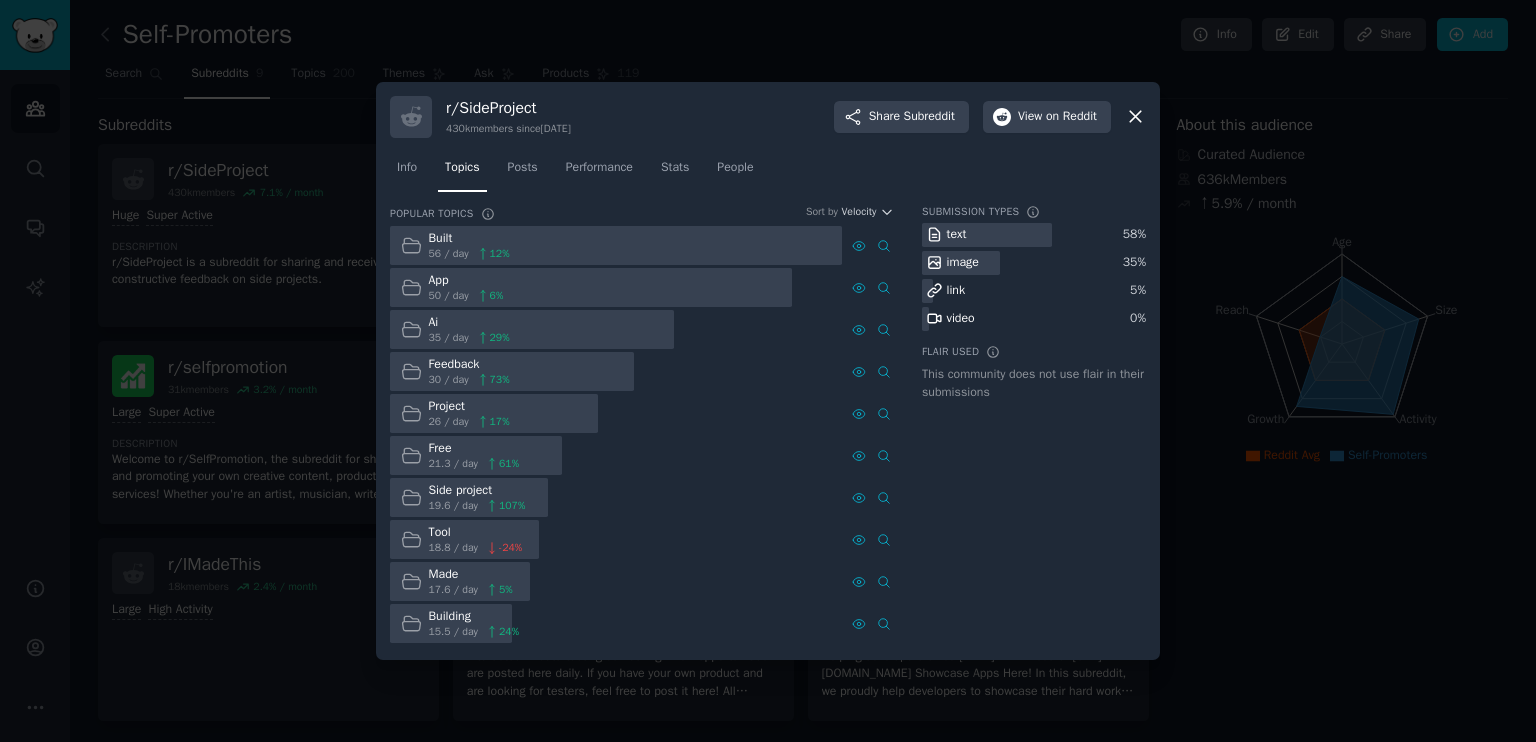 click 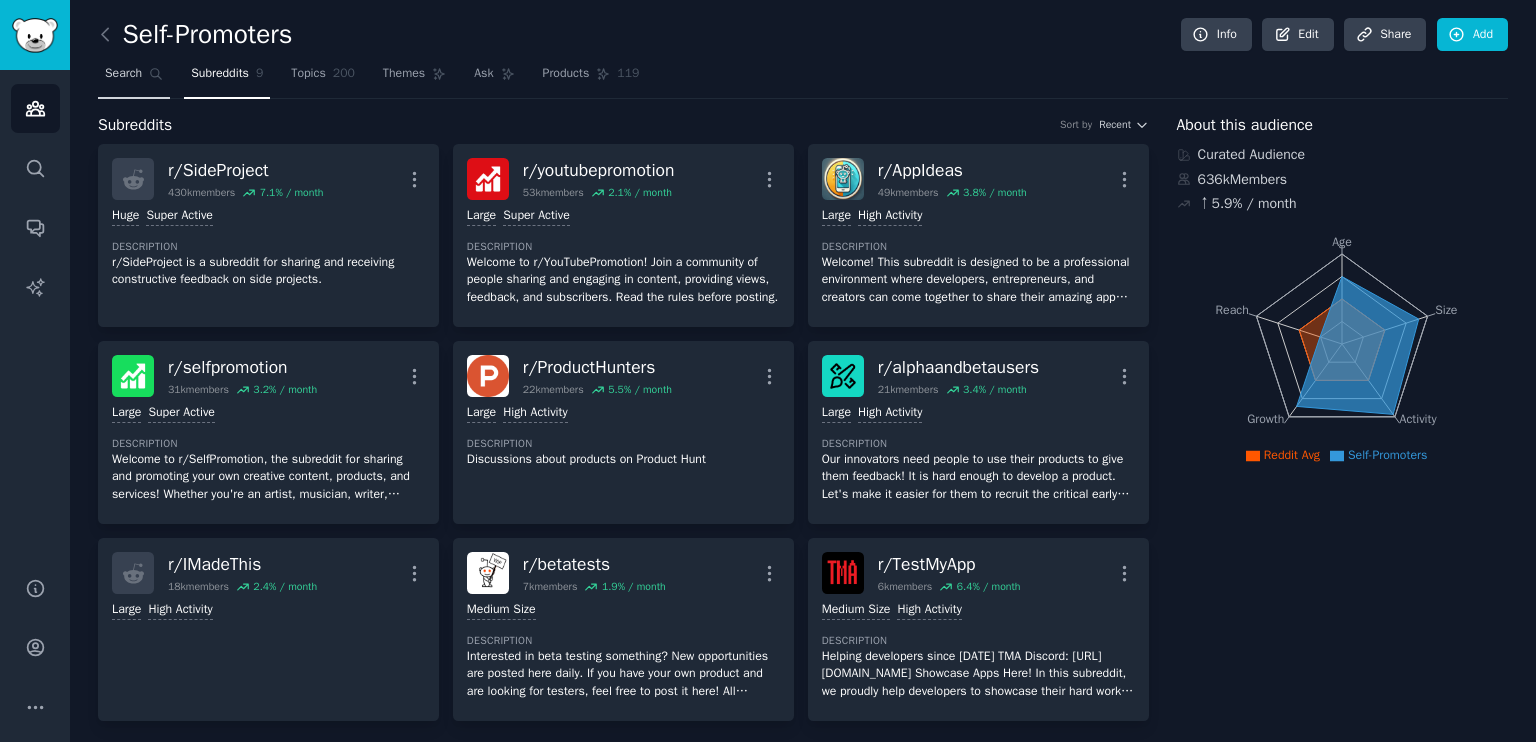 click on "Search" at bounding box center [123, 74] 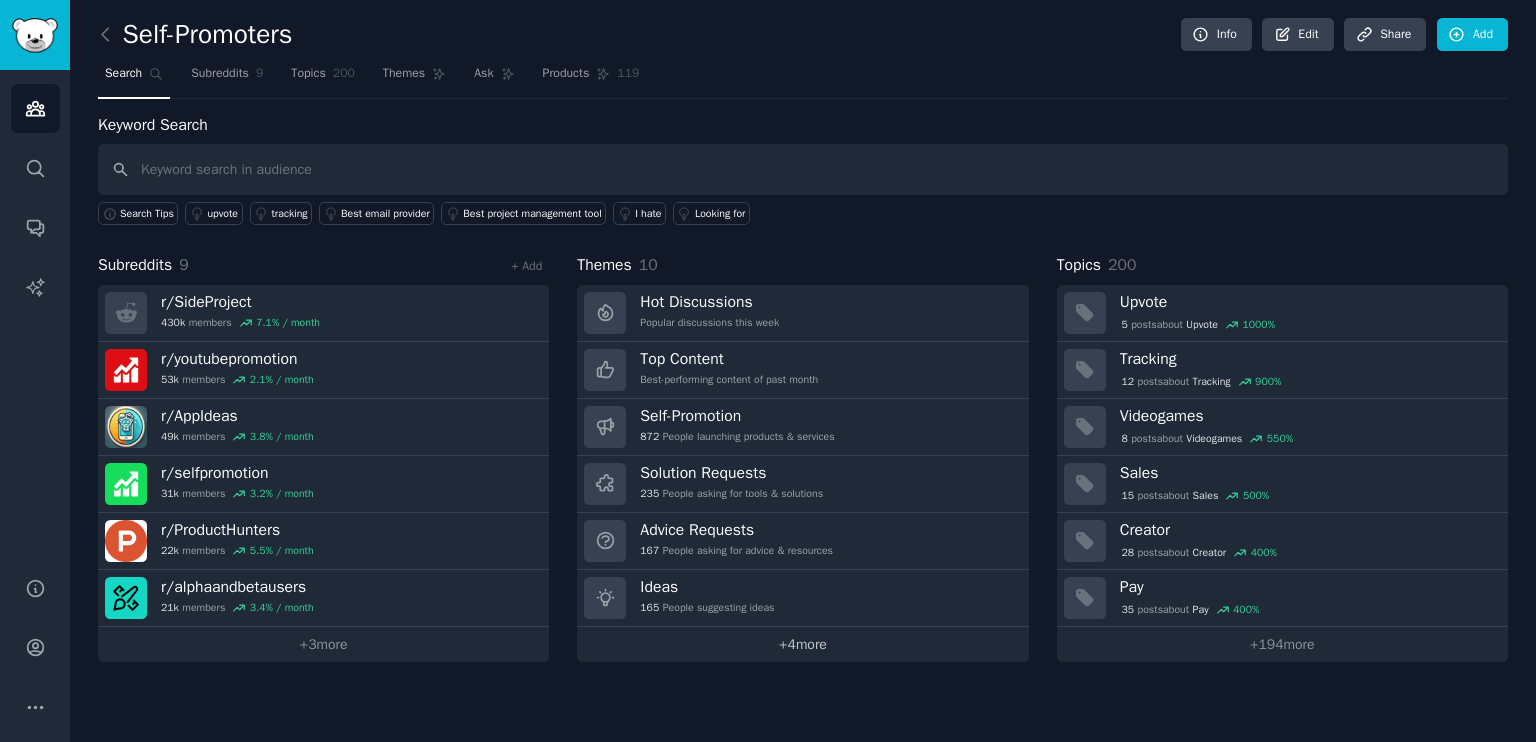 click on "+  4  more" at bounding box center [802, 644] 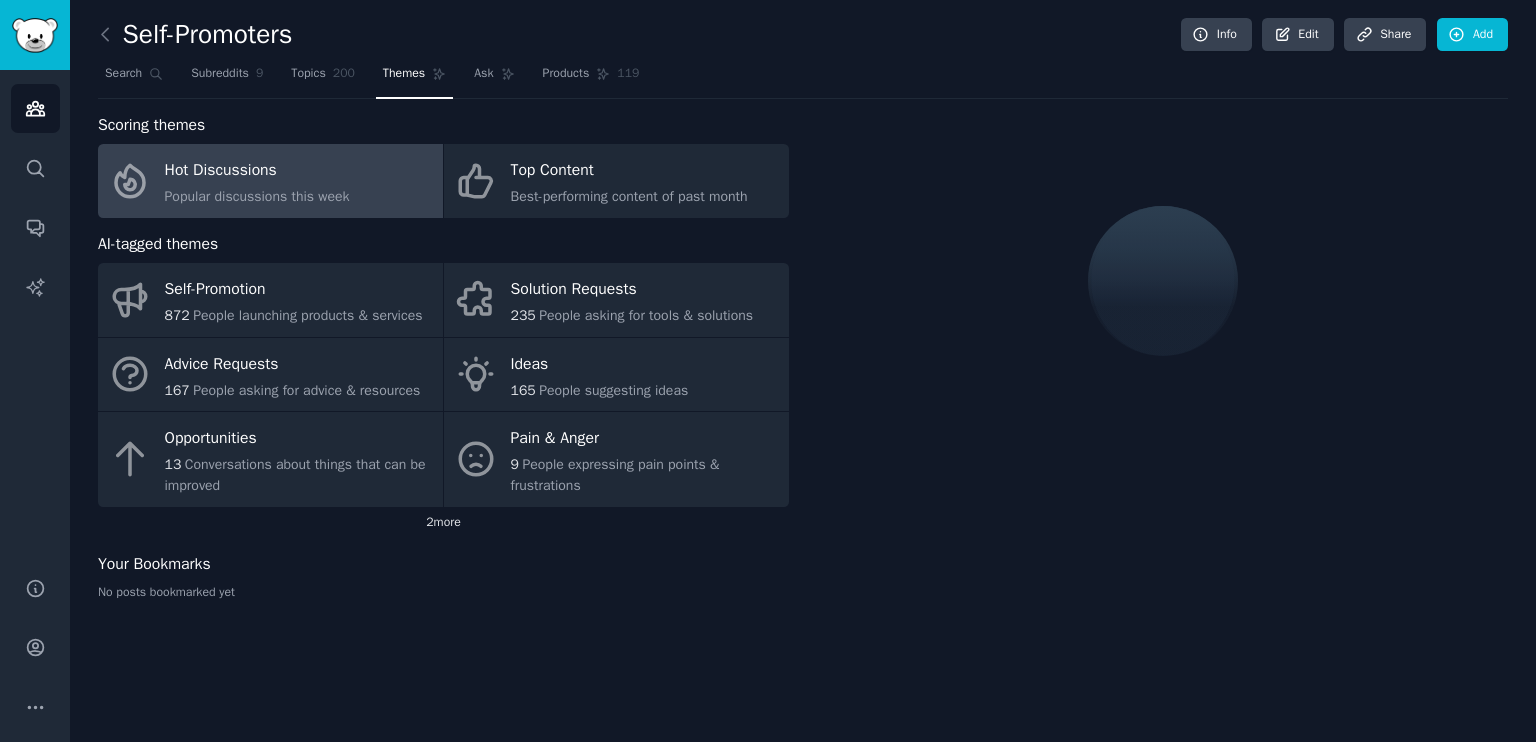 click on "2  more" 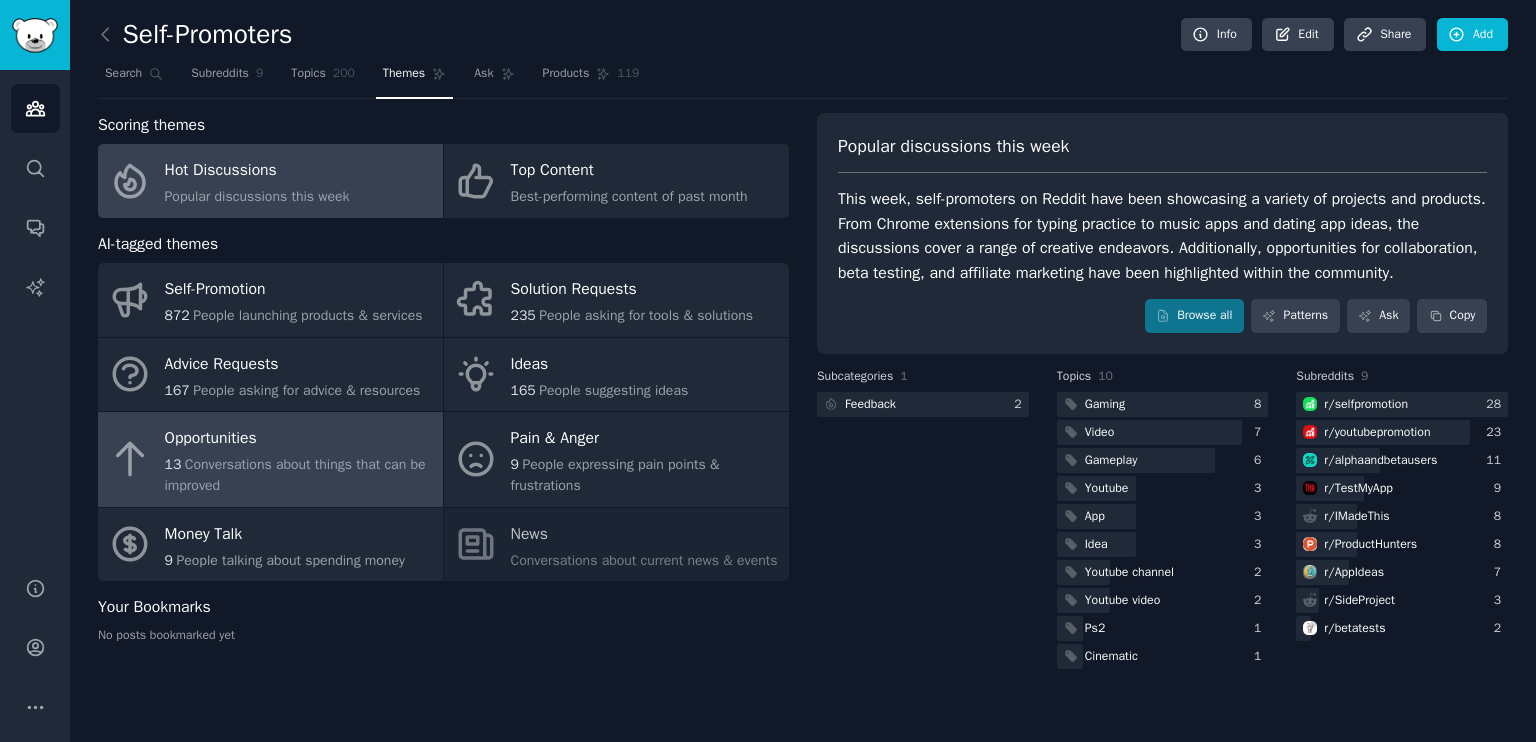 click on "Opportunities" at bounding box center (299, 439) 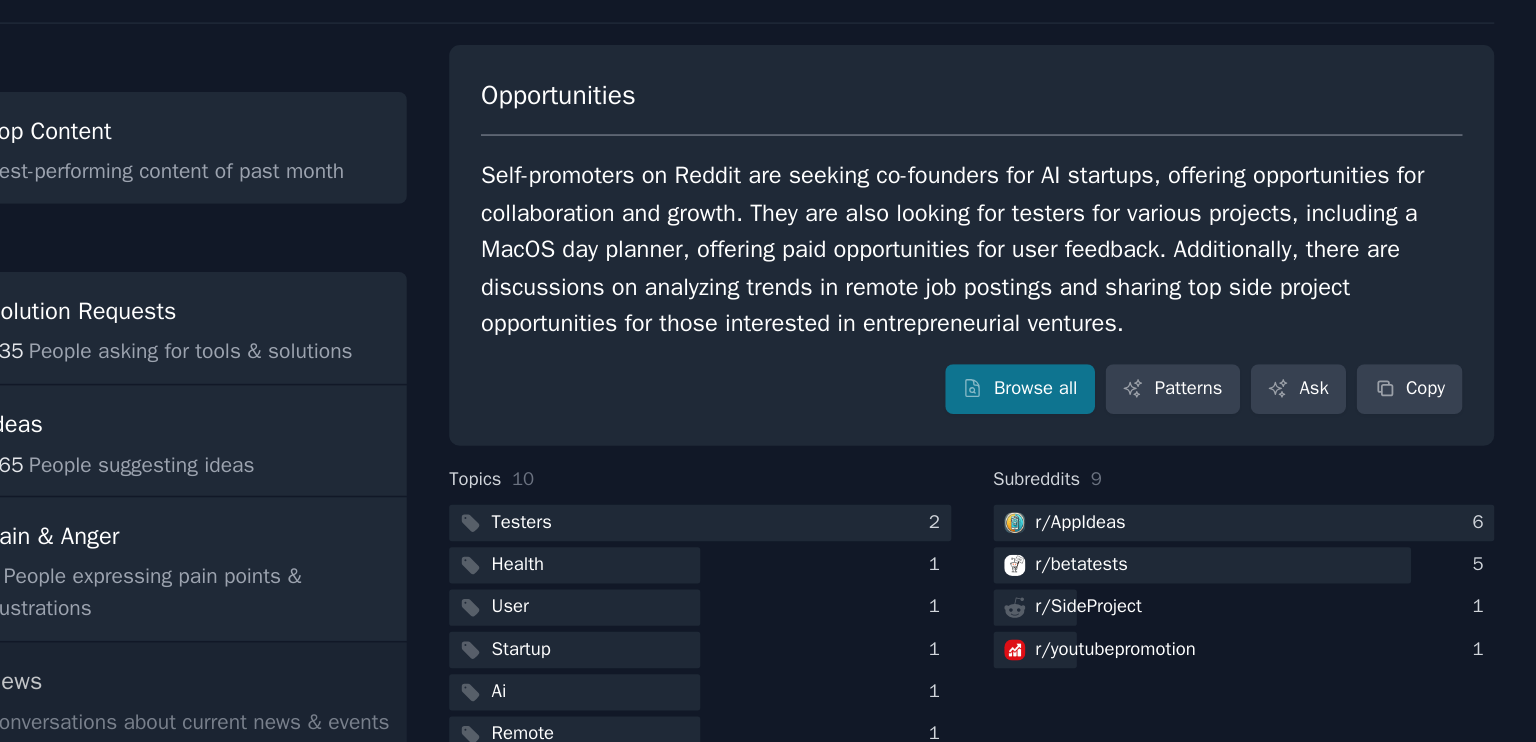 scroll, scrollTop: 0, scrollLeft: 0, axis: both 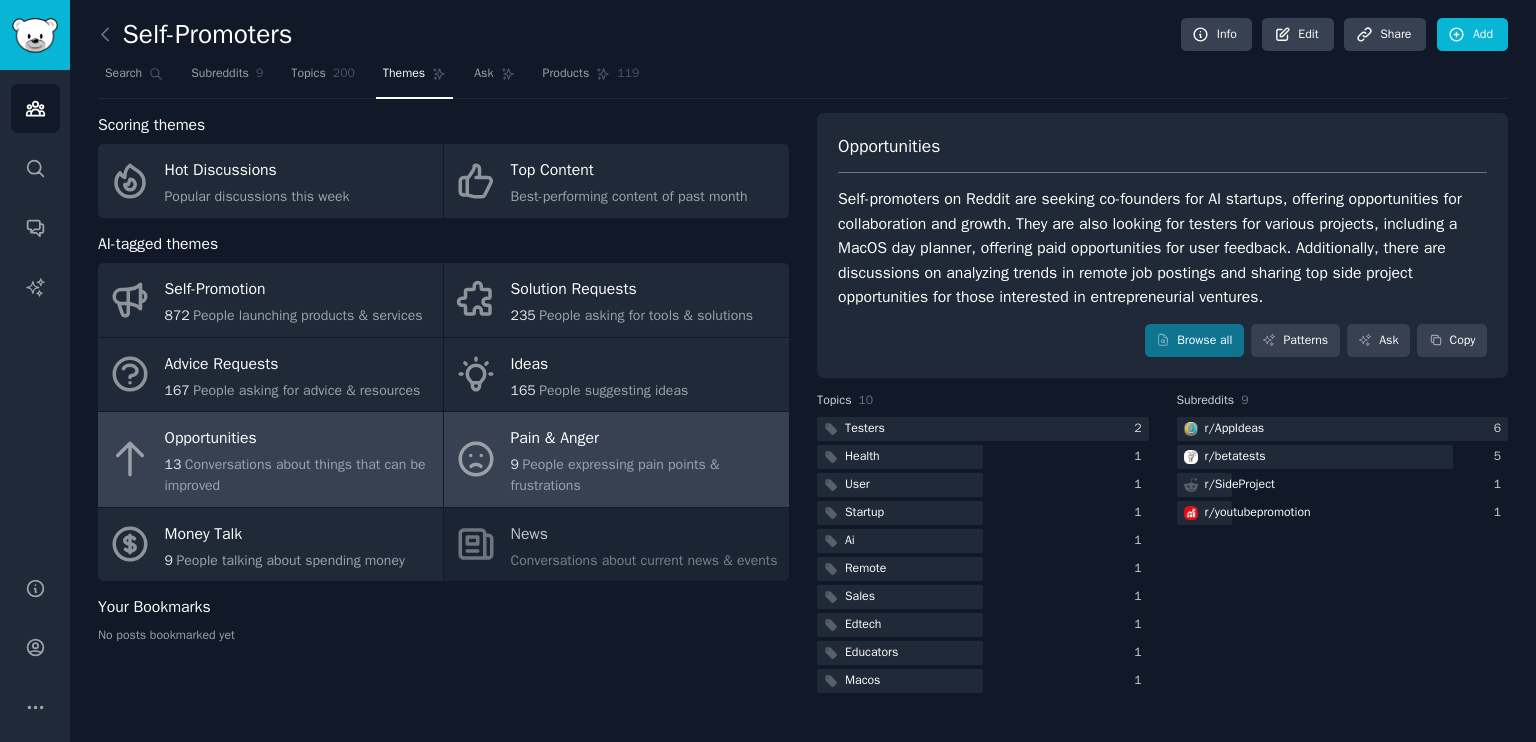 click on "Pain & Anger" at bounding box center [645, 439] 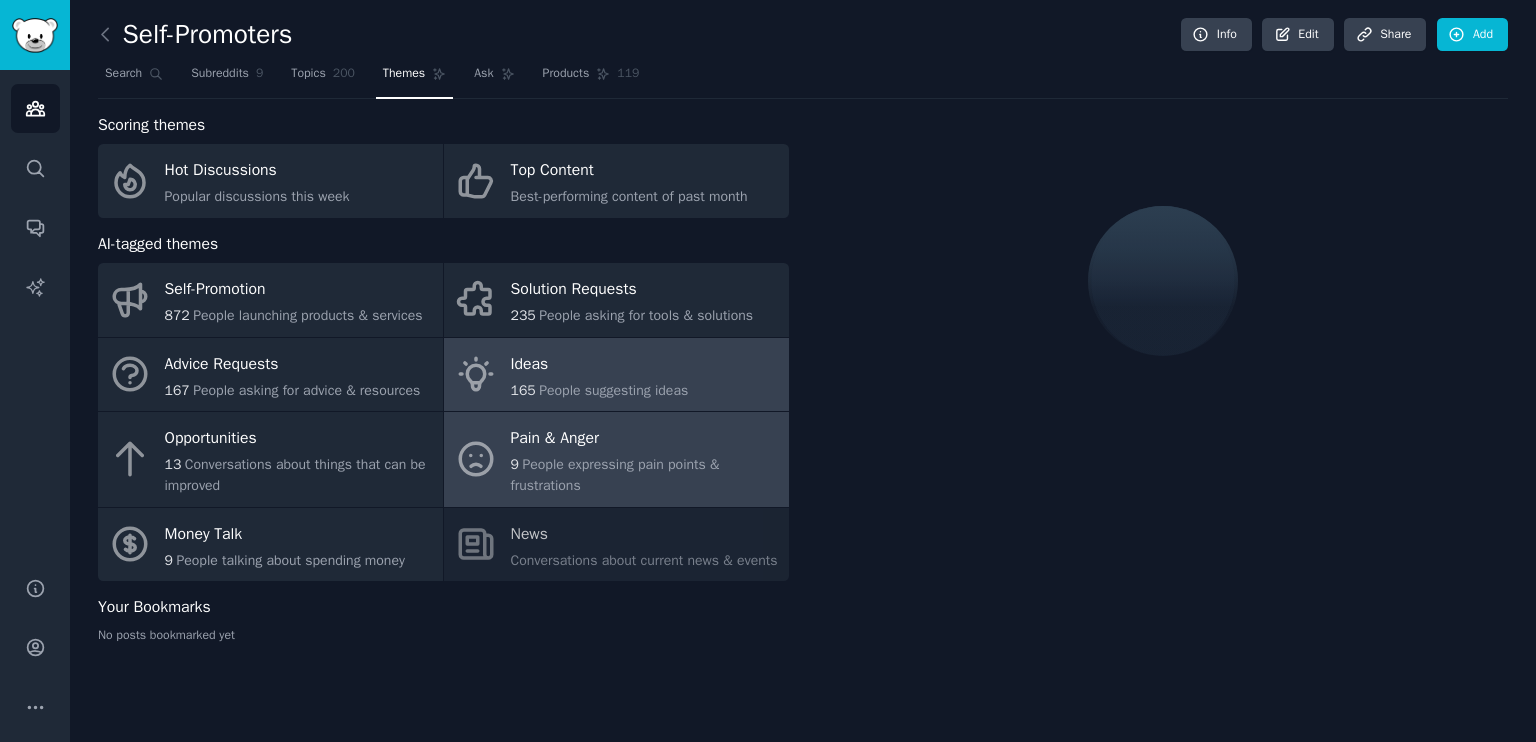 click on "People suggesting ideas" at bounding box center (613, 390) 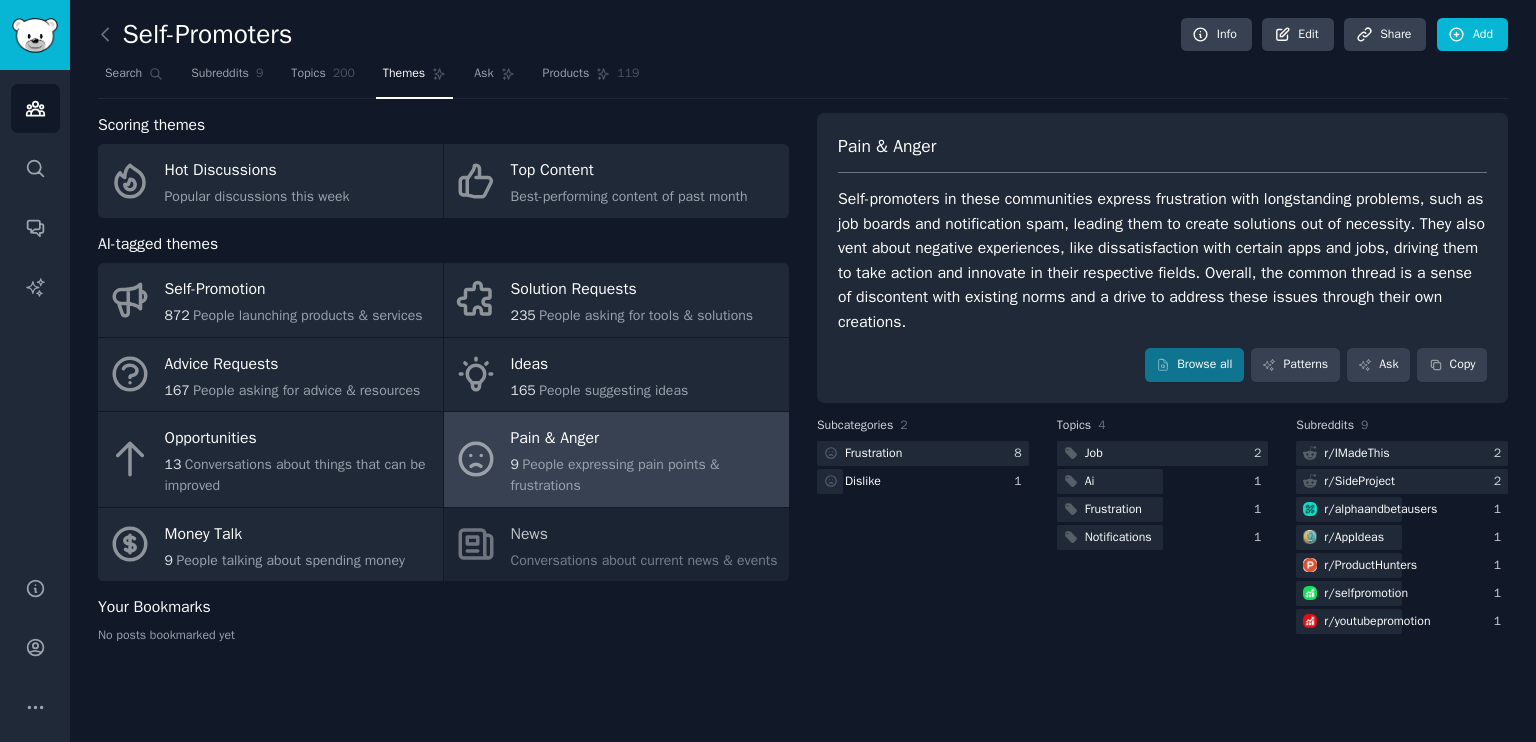 click on "Pain & Anger Self-promoters in these communities express frustration with longstanding problems, such as job boards and notification spam, leading them to create solutions out of necessity. They also vent about negative experiences, like dissatisfaction with certain apps and jobs, driving them to take action and innovate in their respective fields. Overall, the common thread is a sense of discontent with existing norms and a drive to address these issues through their own creations. Browse all Patterns Ask Copy Subcategories 2   Frustration 8   Dislike 1 Topics 4   Job 2   Ai 1   Frustration 1   Notifications 1 Subreddits 9  r/ IMadeThis 2  r/ SideProject 2  r/ alphaandbetausers 1  r/ AppIdeas 1  r/ ProductHunters 1  r/ selfpromotion 1  r/ youtubepromotion 1" at bounding box center [1162, 386] 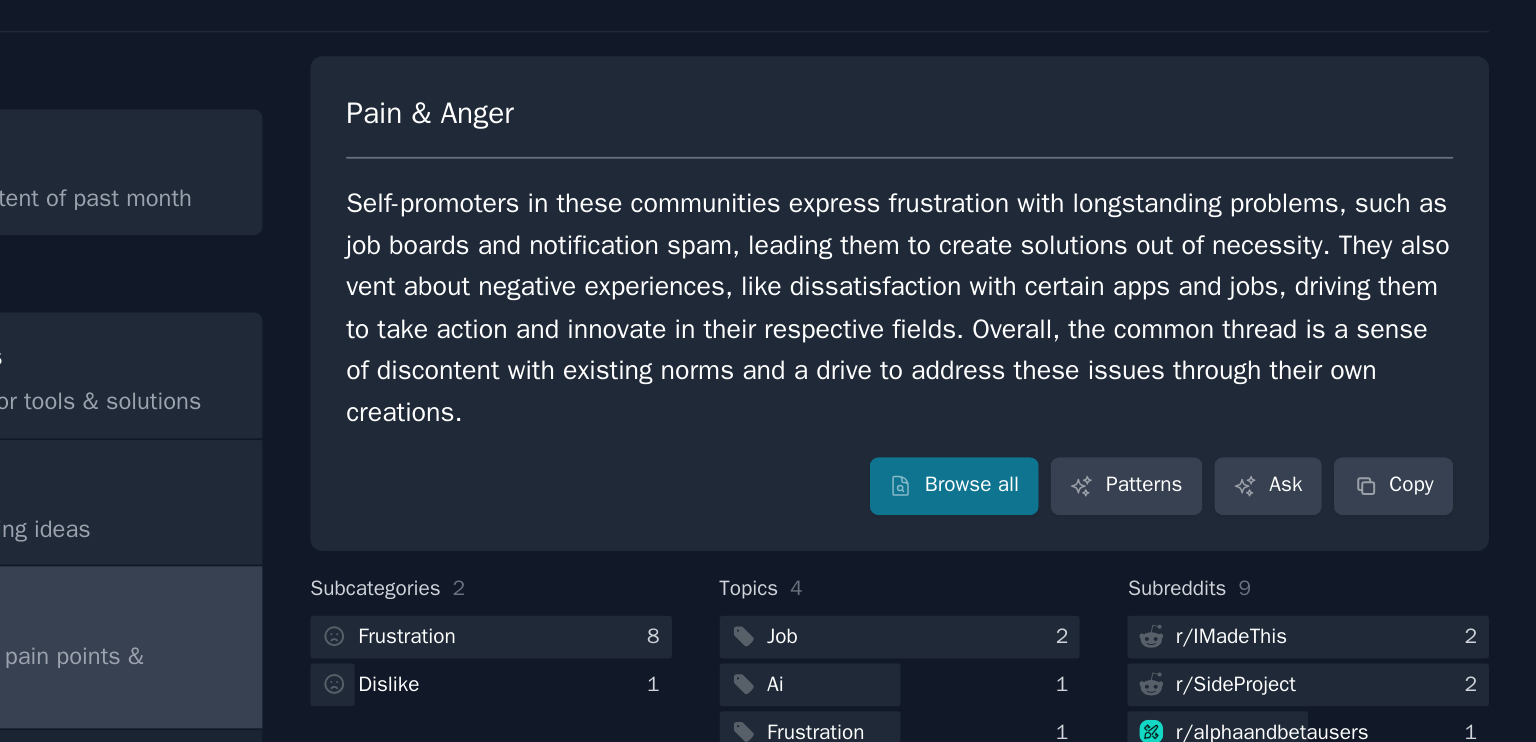 scroll, scrollTop: 0, scrollLeft: 0, axis: both 